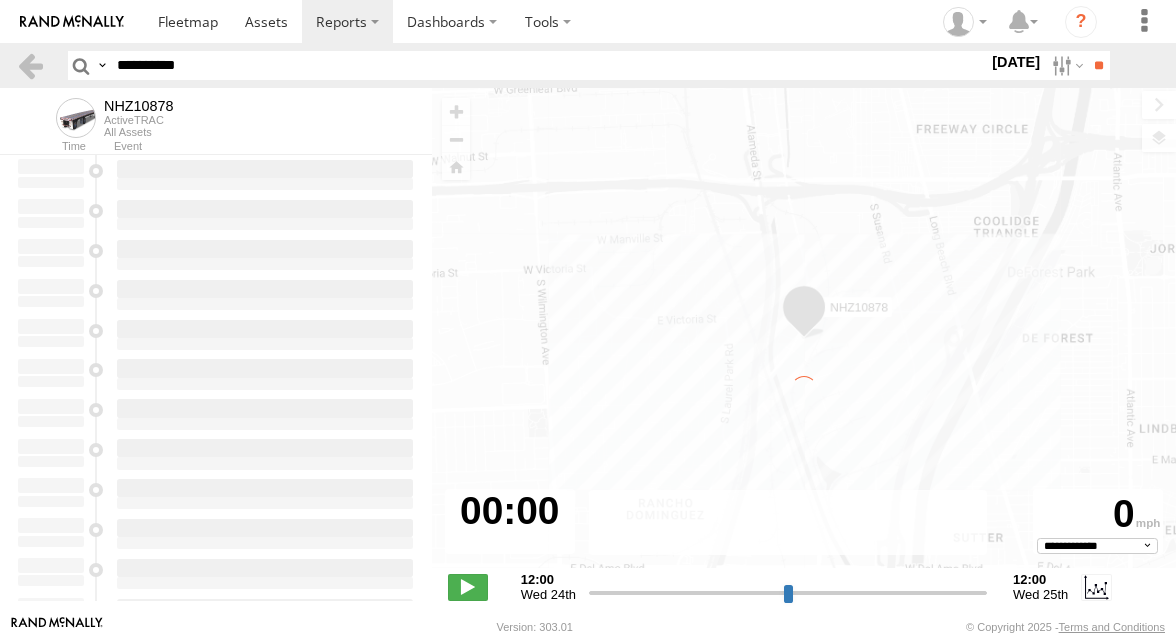select on "**********" 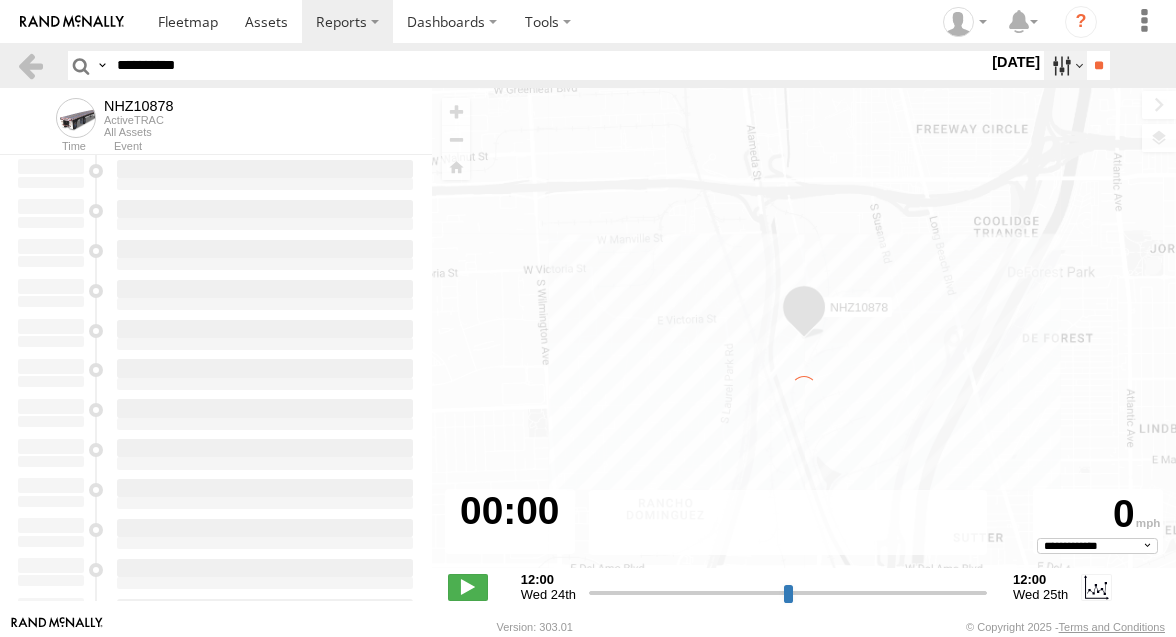 type on "**********" 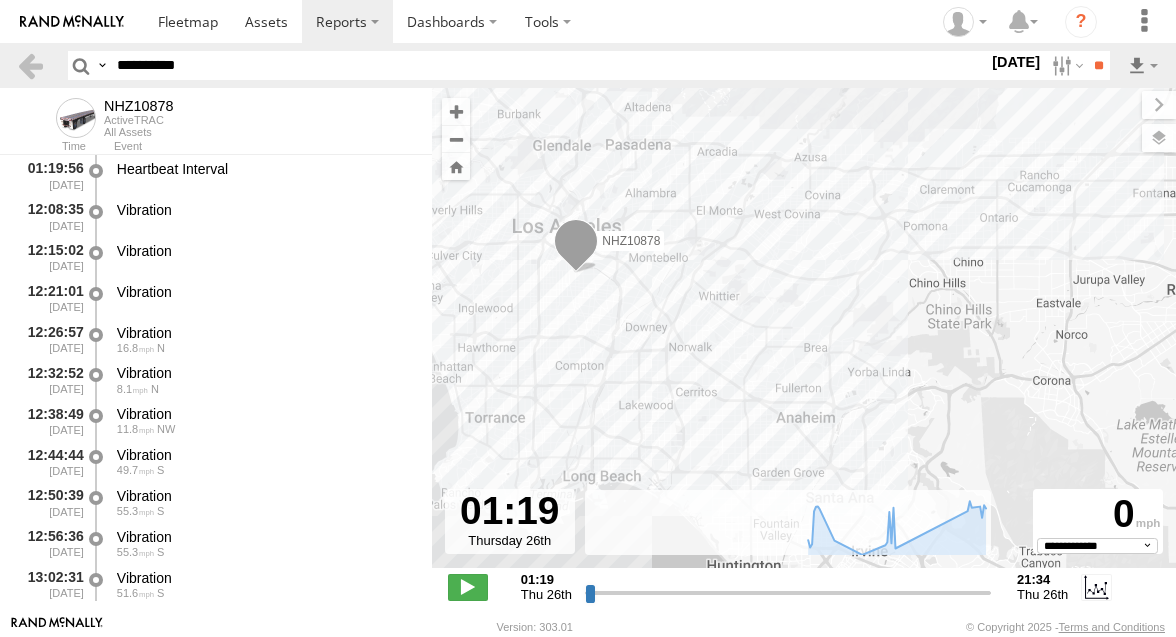click on "S
M
T
W
T
F
S" at bounding box center (0, 0) 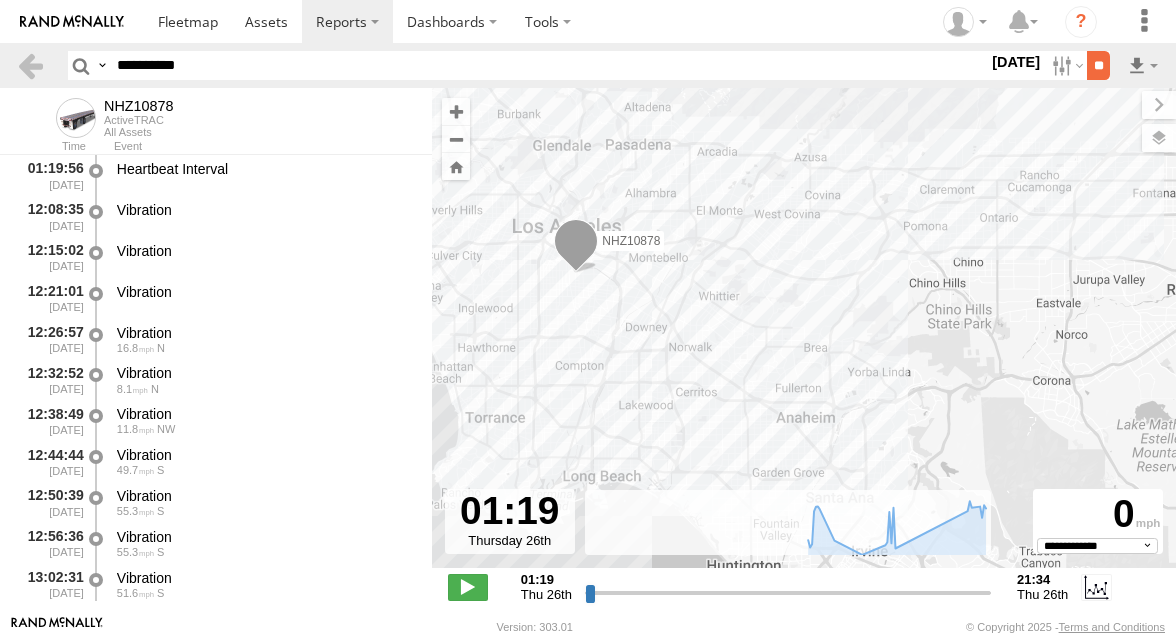 click on "**" at bounding box center (1098, 65) 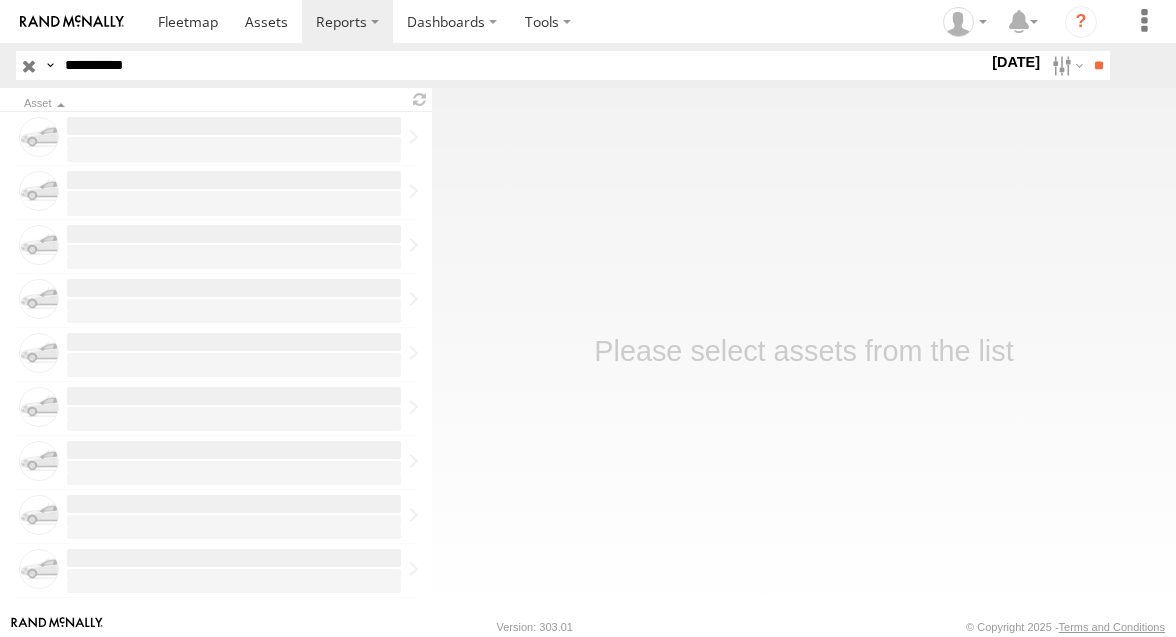 scroll, scrollTop: 0, scrollLeft: 0, axis: both 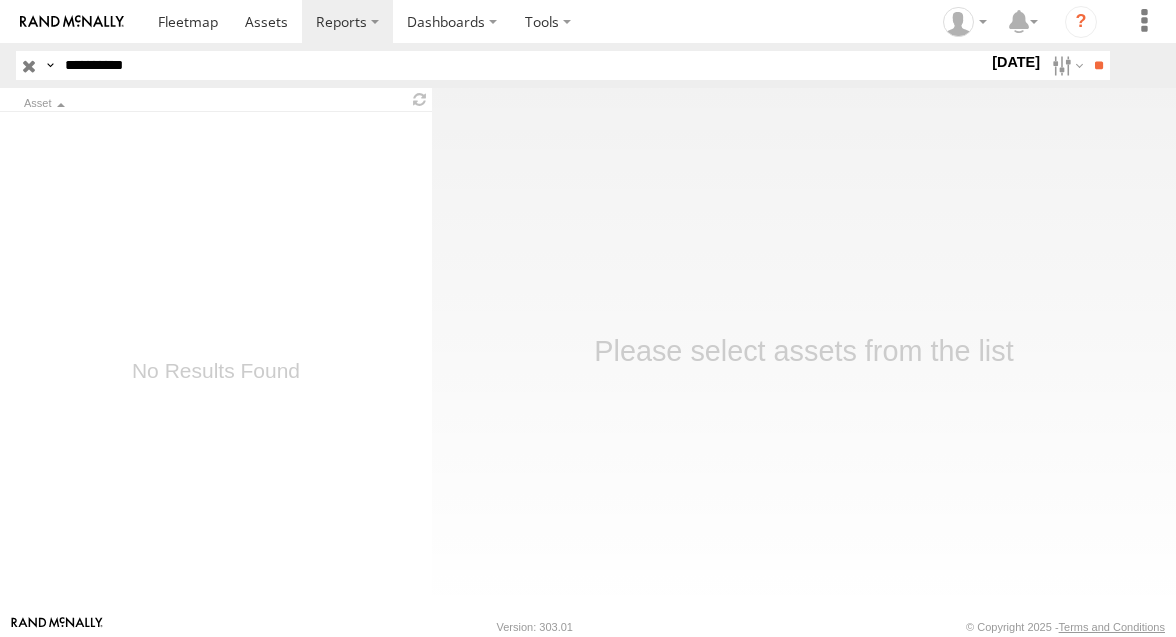 click on "**********" at bounding box center [522, 65] 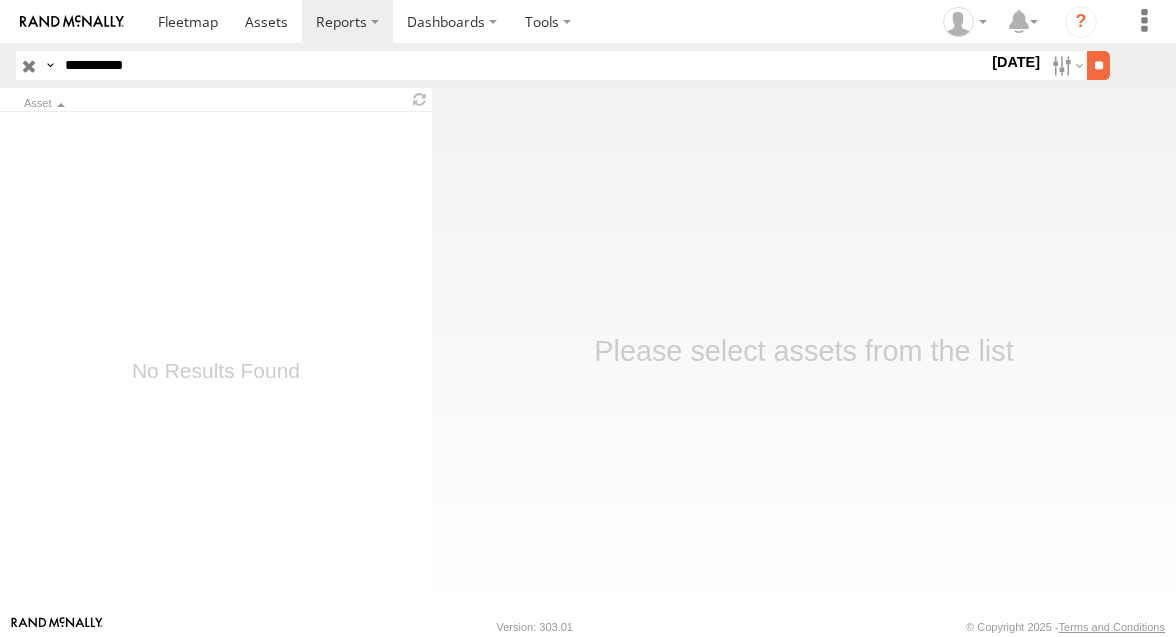 click on "**" at bounding box center [1098, 65] 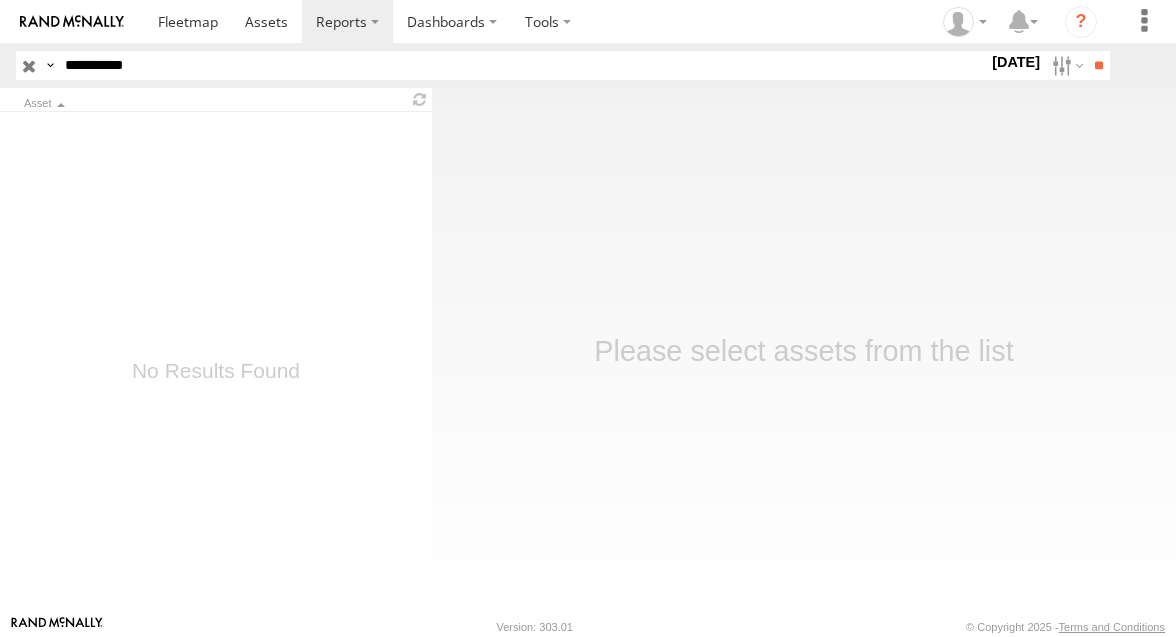 click on "**********" at bounding box center [522, 65] 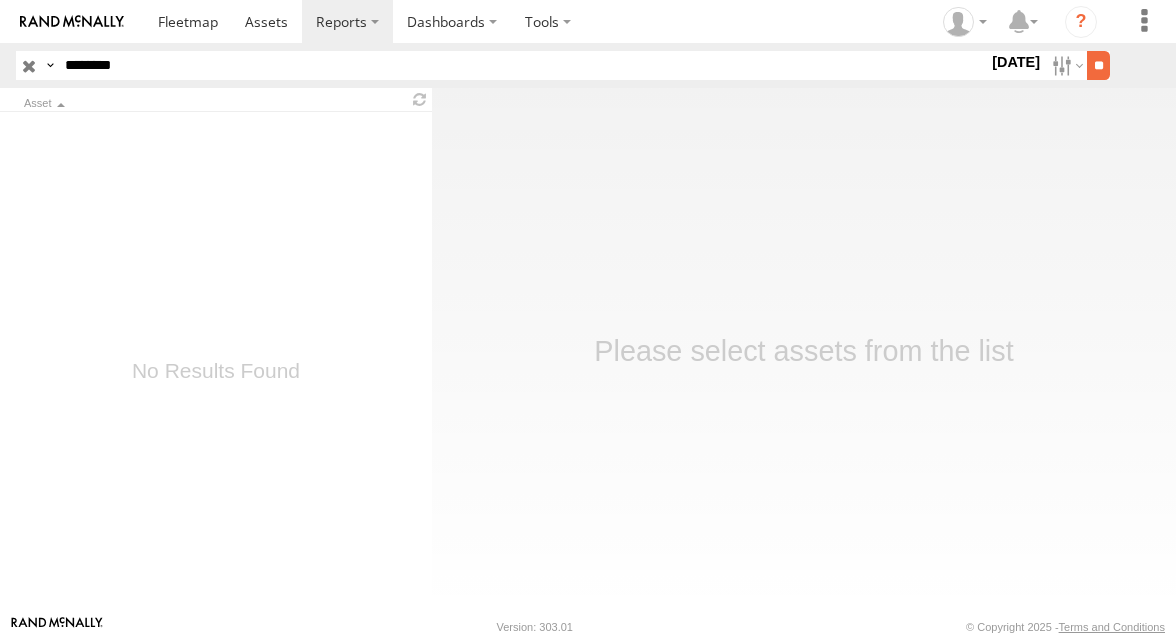 type on "********" 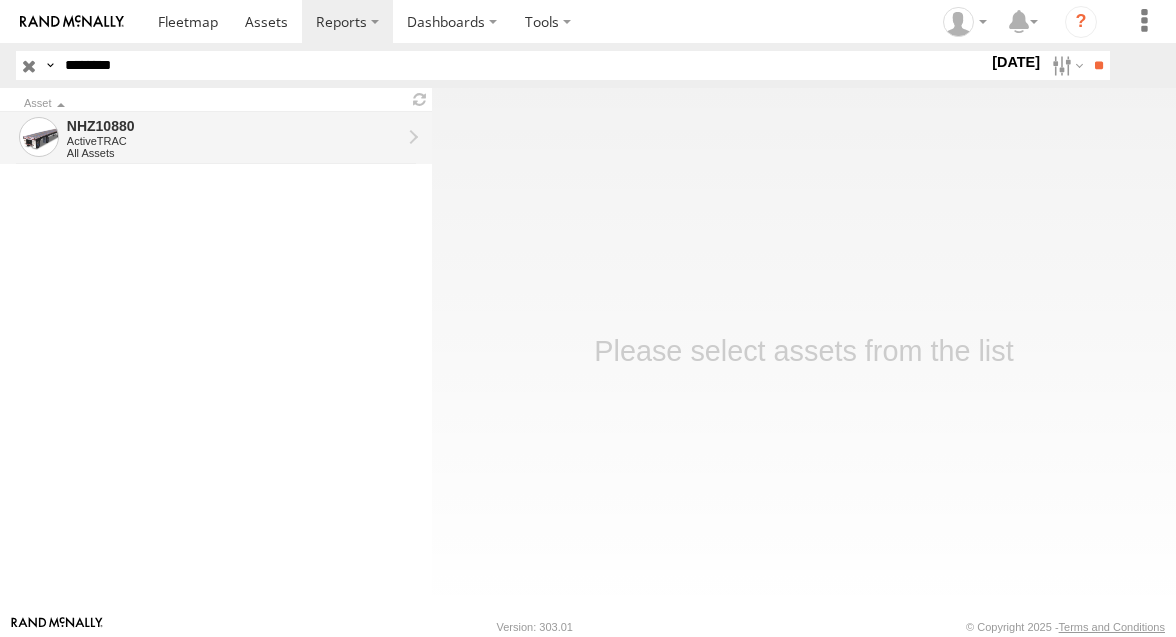click on "NHZ10880" at bounding box center (234, 126) 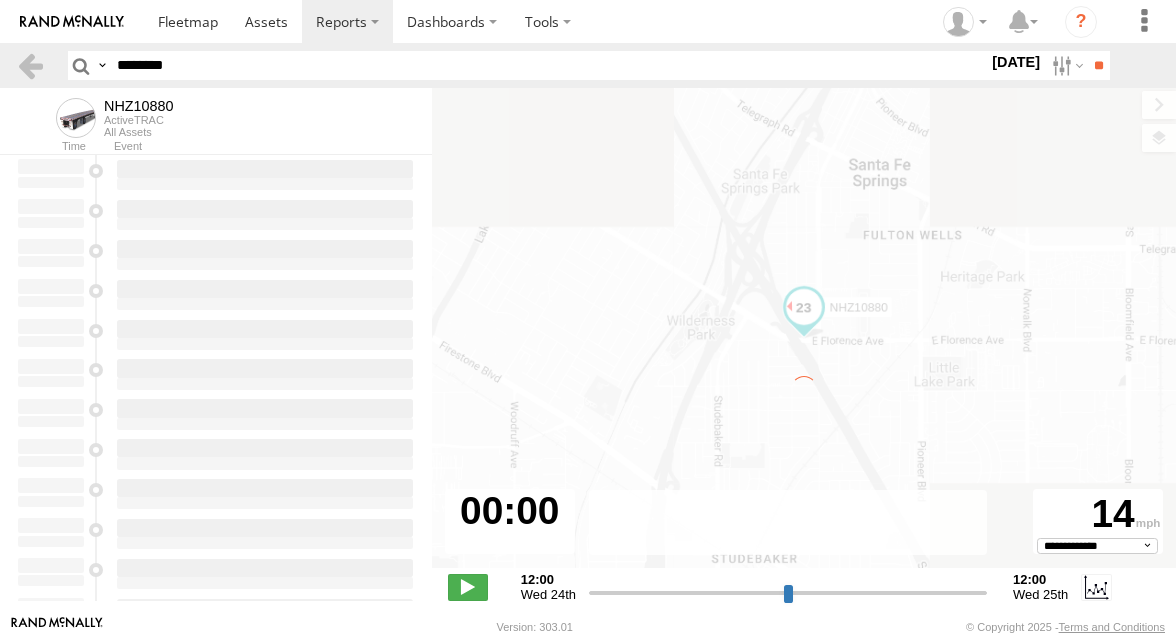 scroll, scrollTop: 0, scrollLeft: 0, axis: both 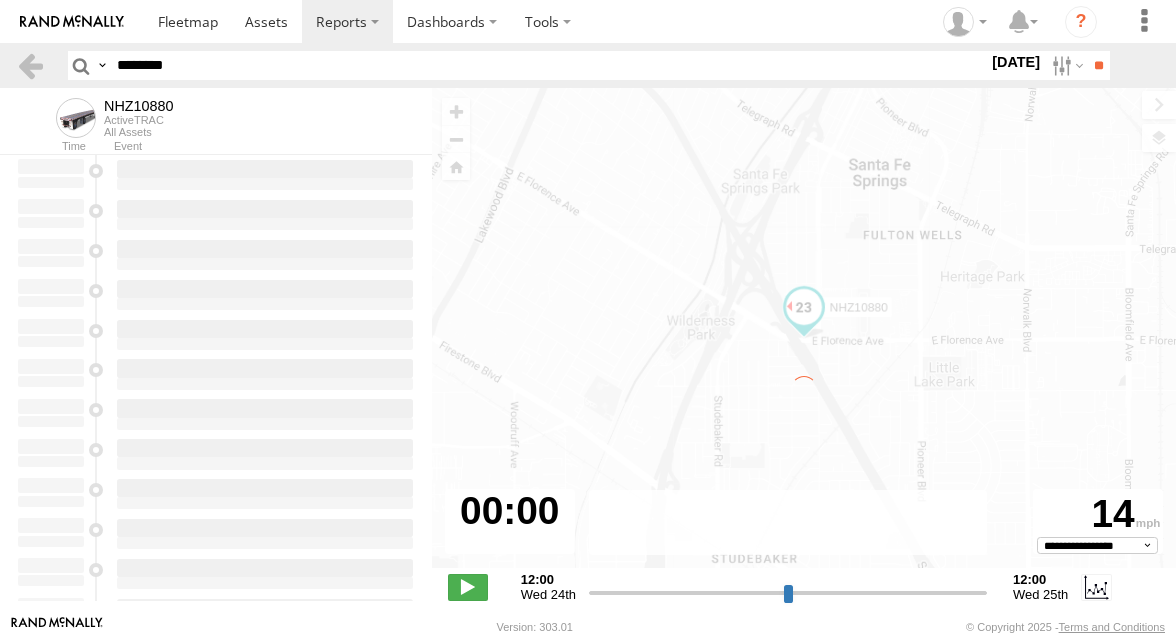 type on "**********" 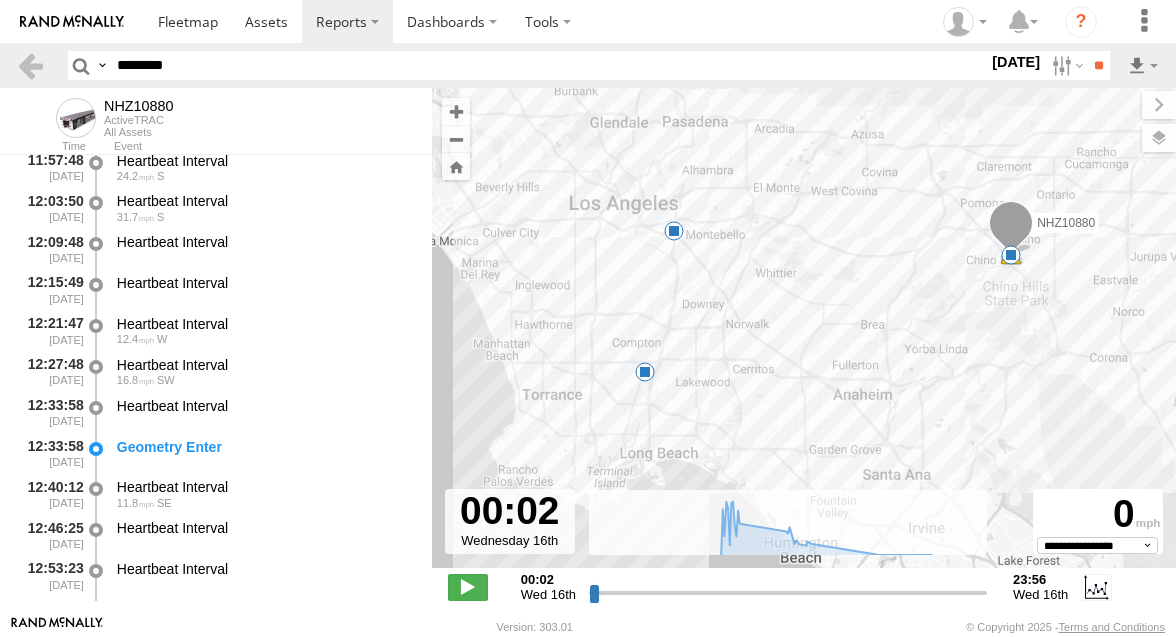 scroll, scrollTop: 8348, scrollLeft: 0, axis: vertical 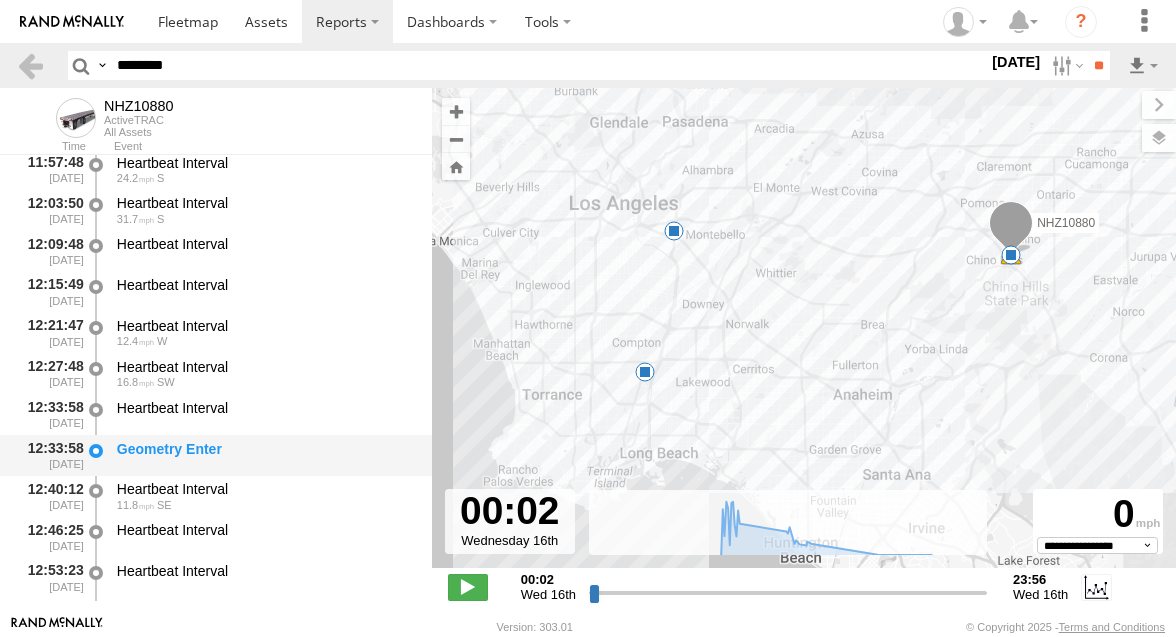 click on "12:33:58 07/16/2025
Geometry Enter" at bounding box center [216, 455] 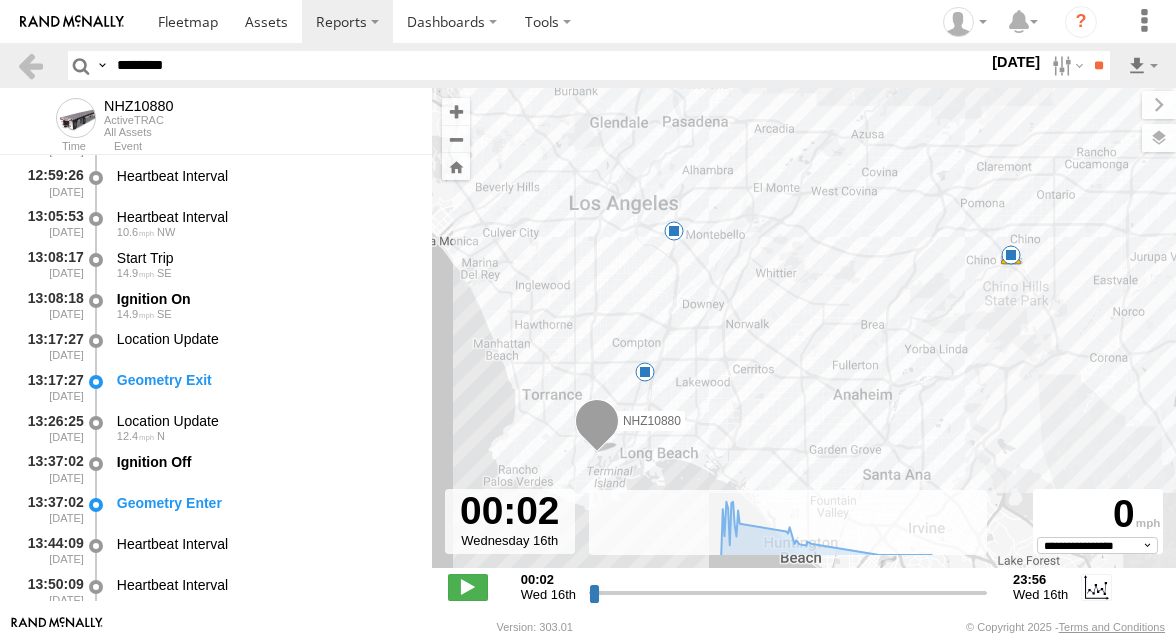 scroll, scrollTop: 8792, scrollLeft: 0, axis: vertical 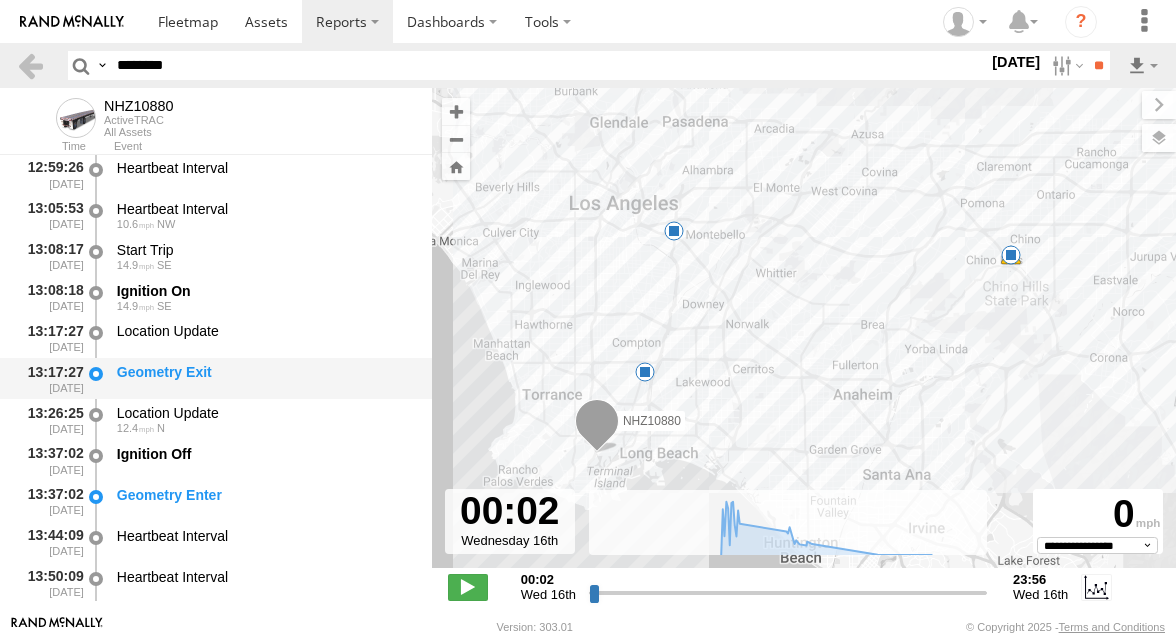click on "Geometry Exit" at bounding box center (265, 372) 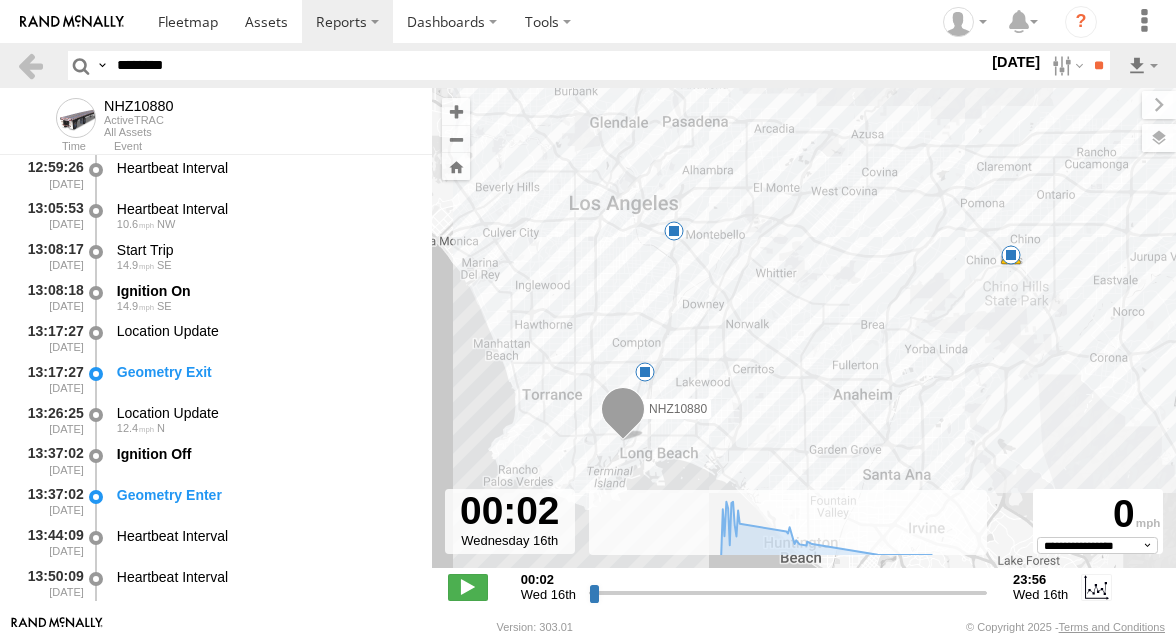 click on "********" at bounding box center (548, 65) 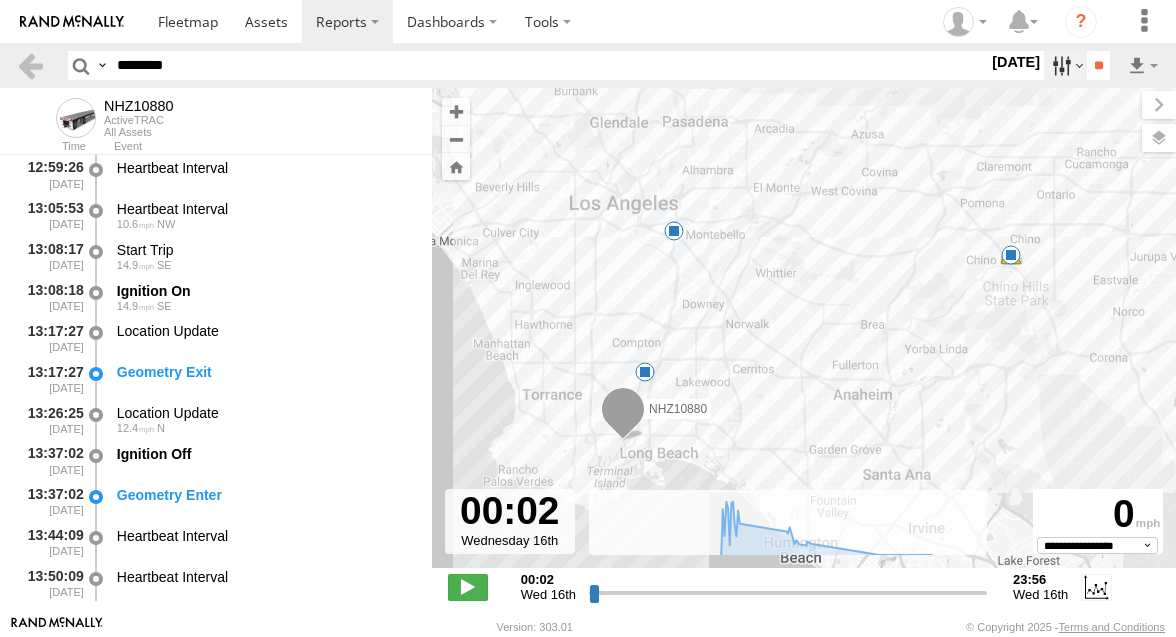 type on "********" 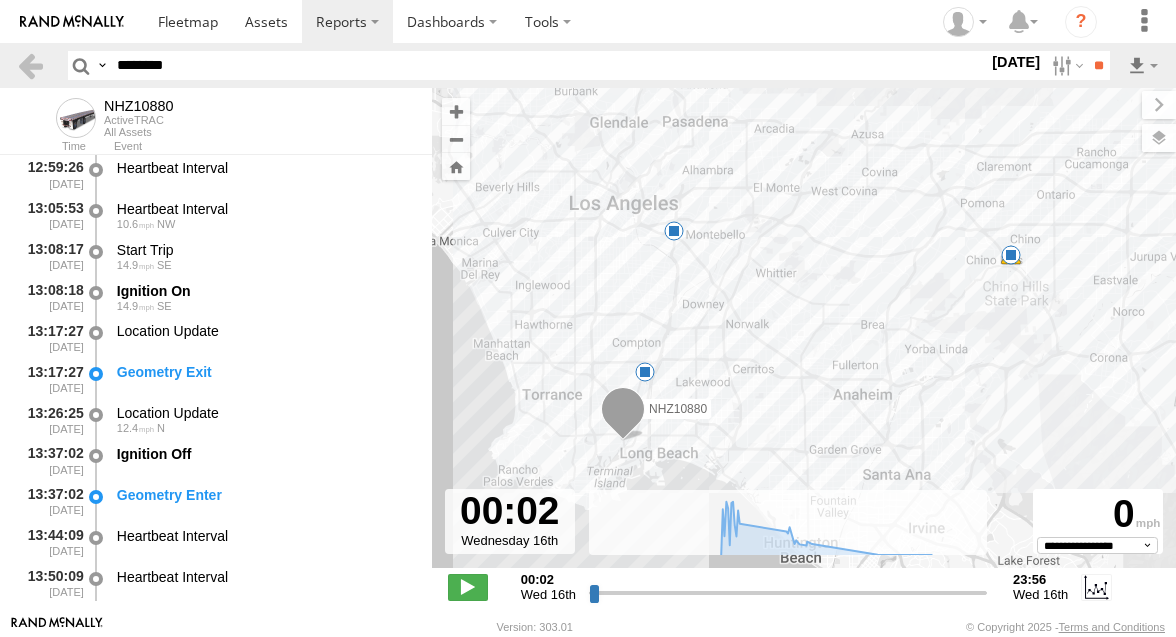 click at bounding box center [0, 0] 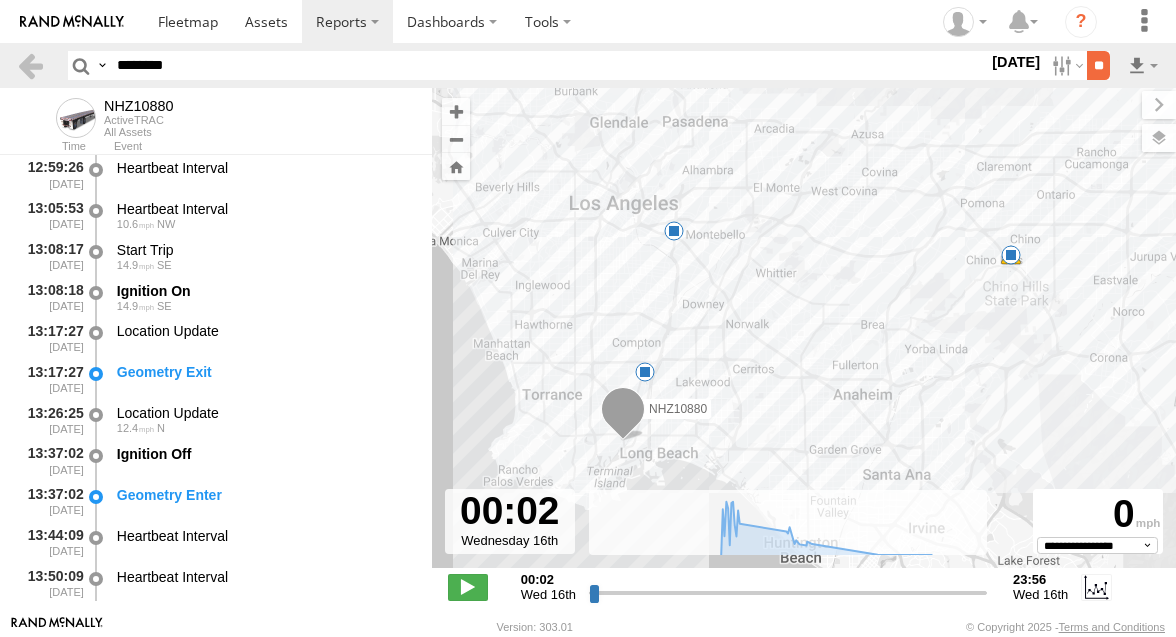 click on "**" at bounding box center [1098, 65] 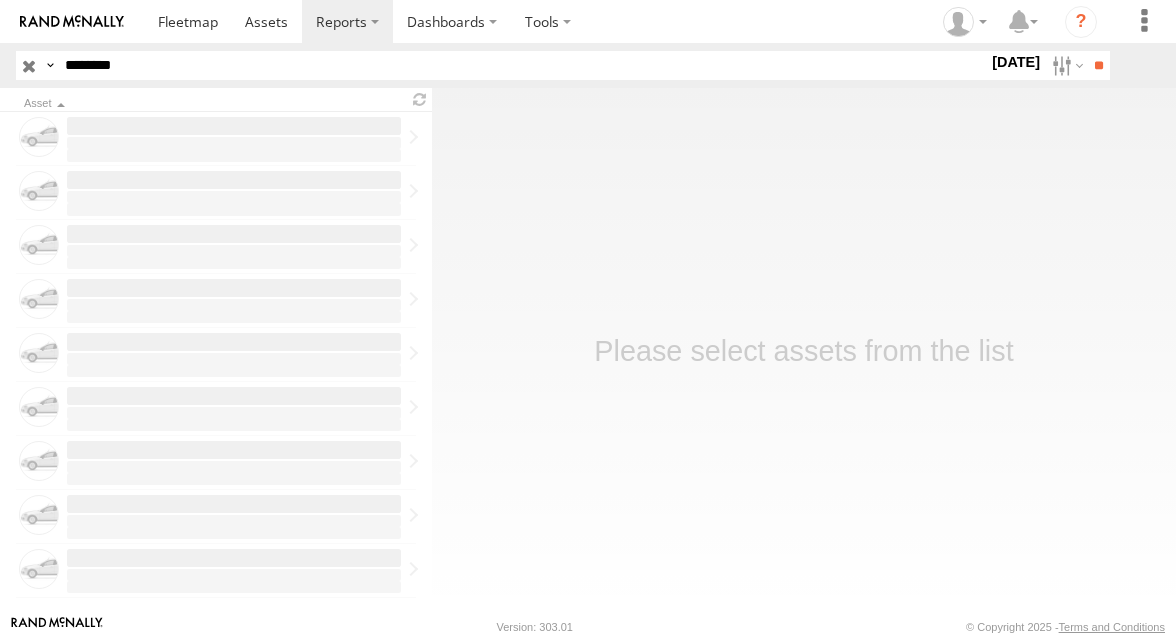 scroll, scrollTop: 0, scrollLeft: 0, axis: both 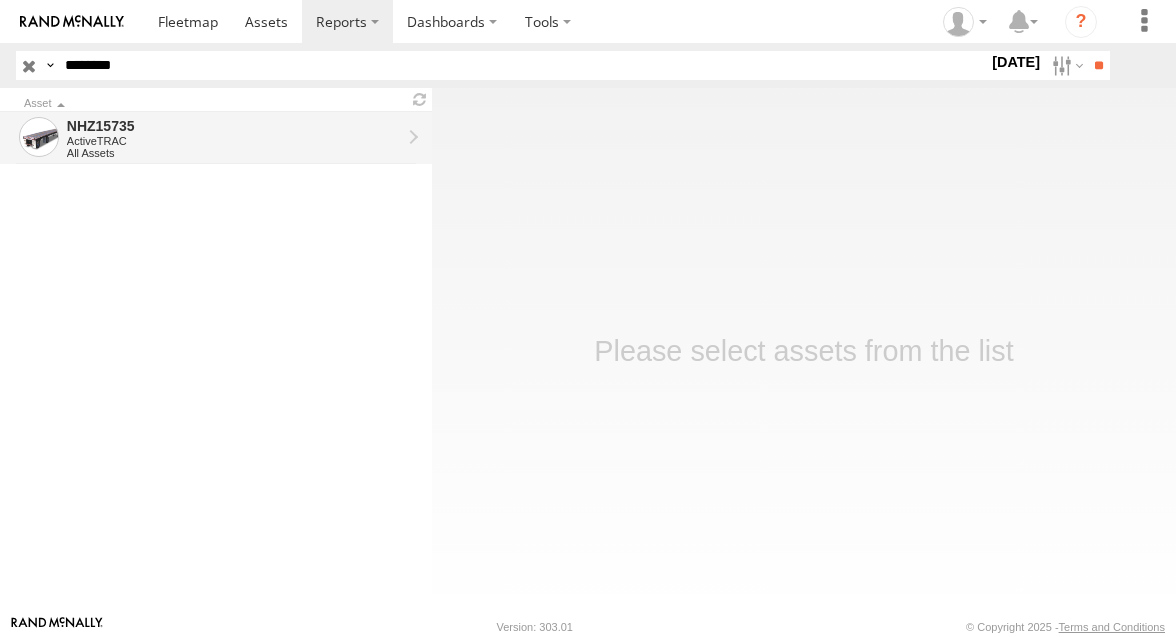 click on "ActiveTRAC" at bounding box center [234, 141] 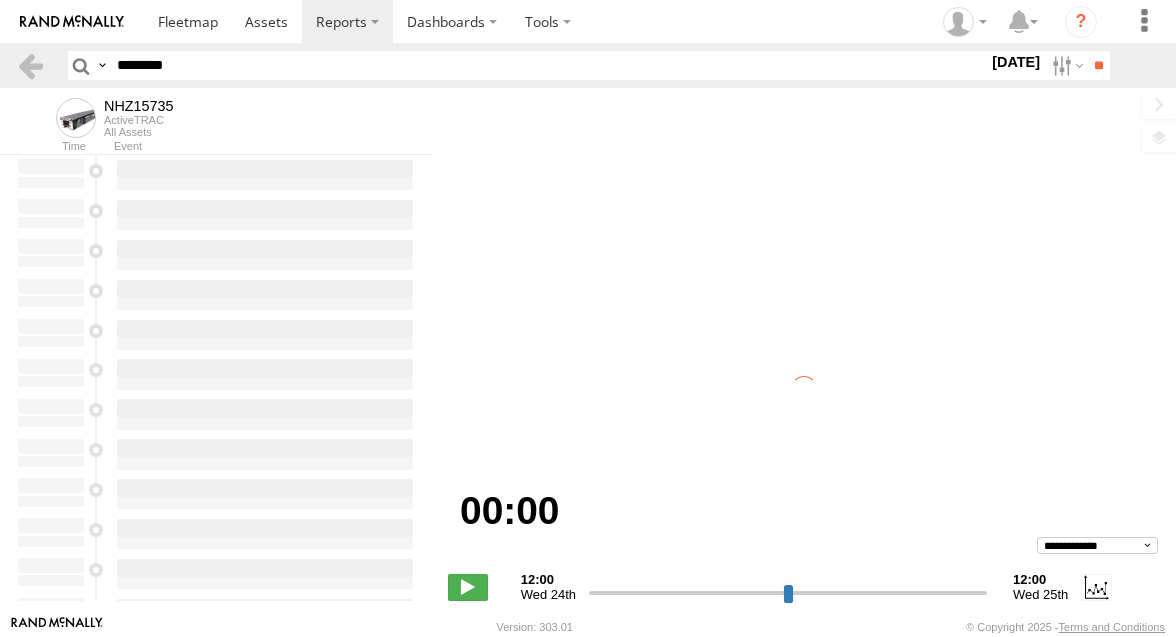 scroll, scrollTop: 0, scrollLeft: 0, axis: both 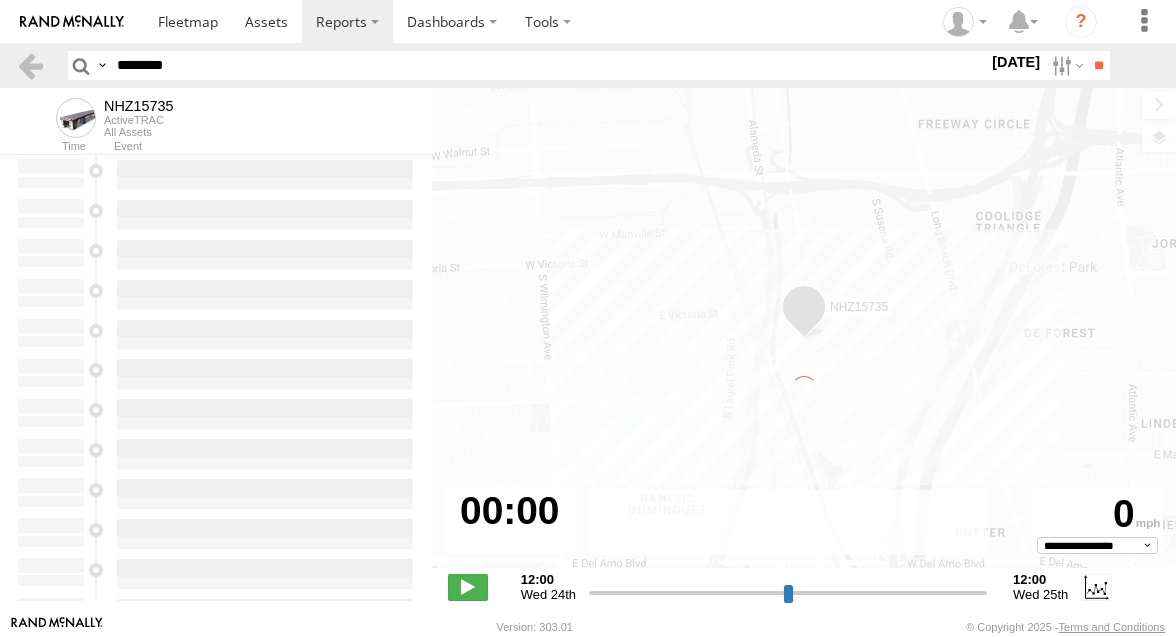 type on "**********" 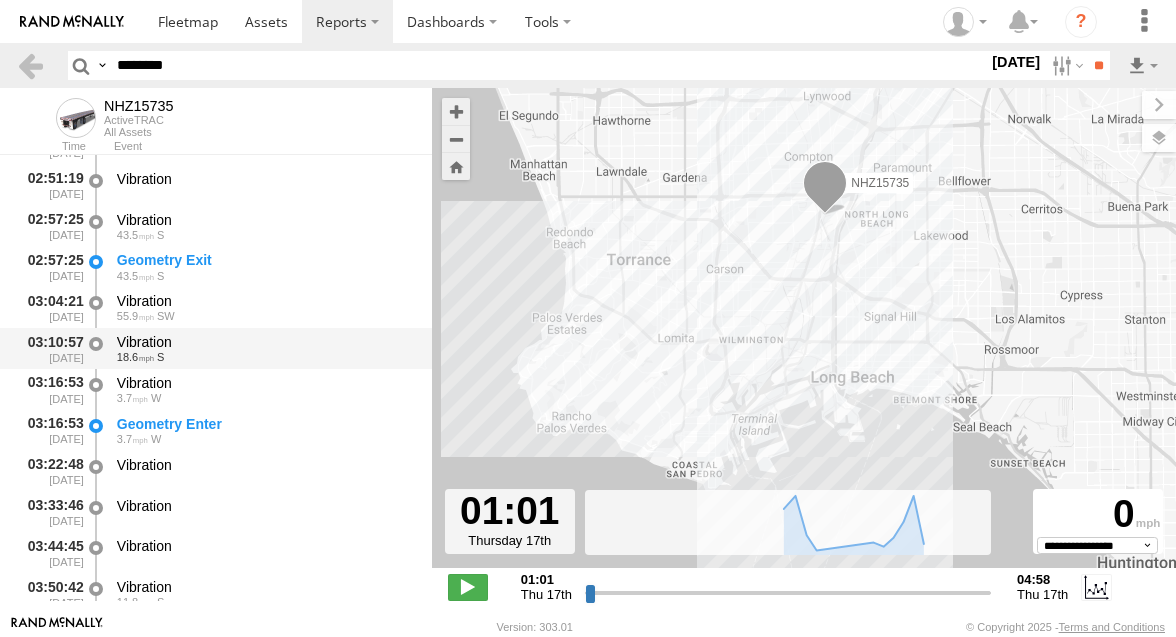 scroll, scrollTop: 128, scrollLeft: 0, axis: vertical 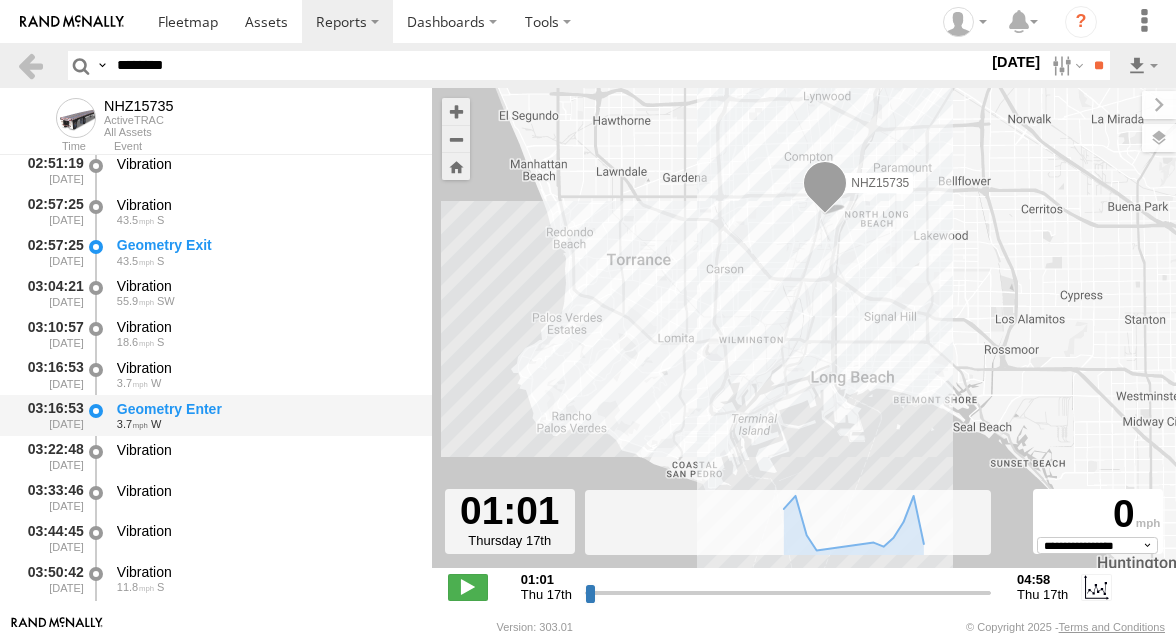click on "3.7
W" at bounding box center (265, 424) 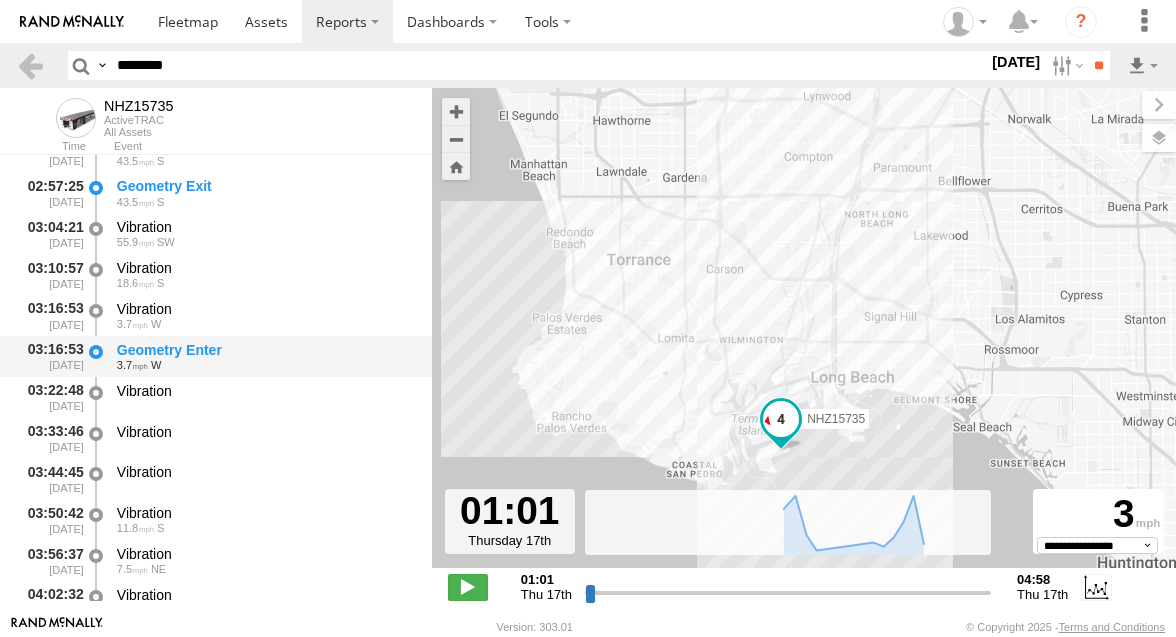 scroll, scrollTop: 188, scrollLeft: 0, axis: vertical 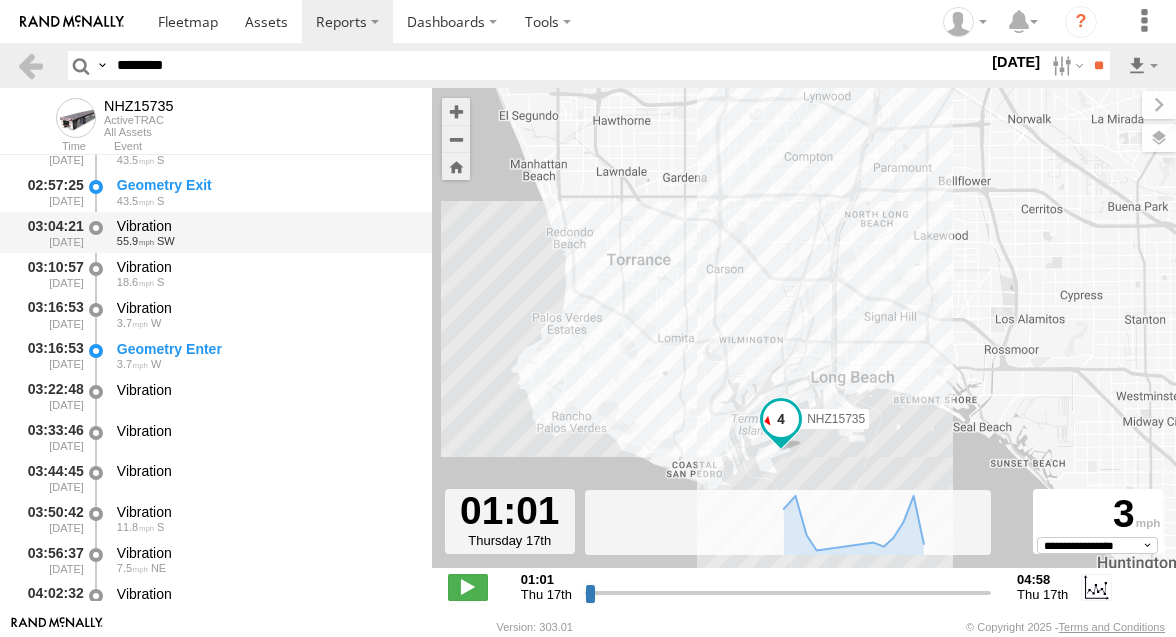 click on "03:04:21 [DATE]
Vibration
55.9
SW" at bounding box center (216, 232) 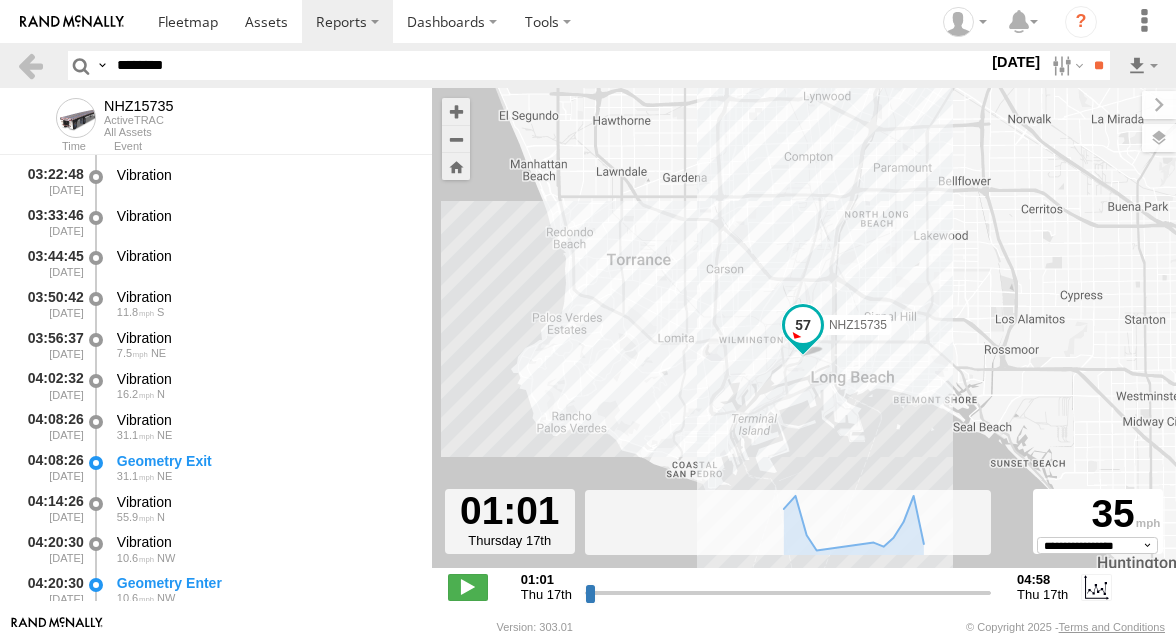 scroll, scrollTop: 414, scrollLeft: 0, axis: vertical 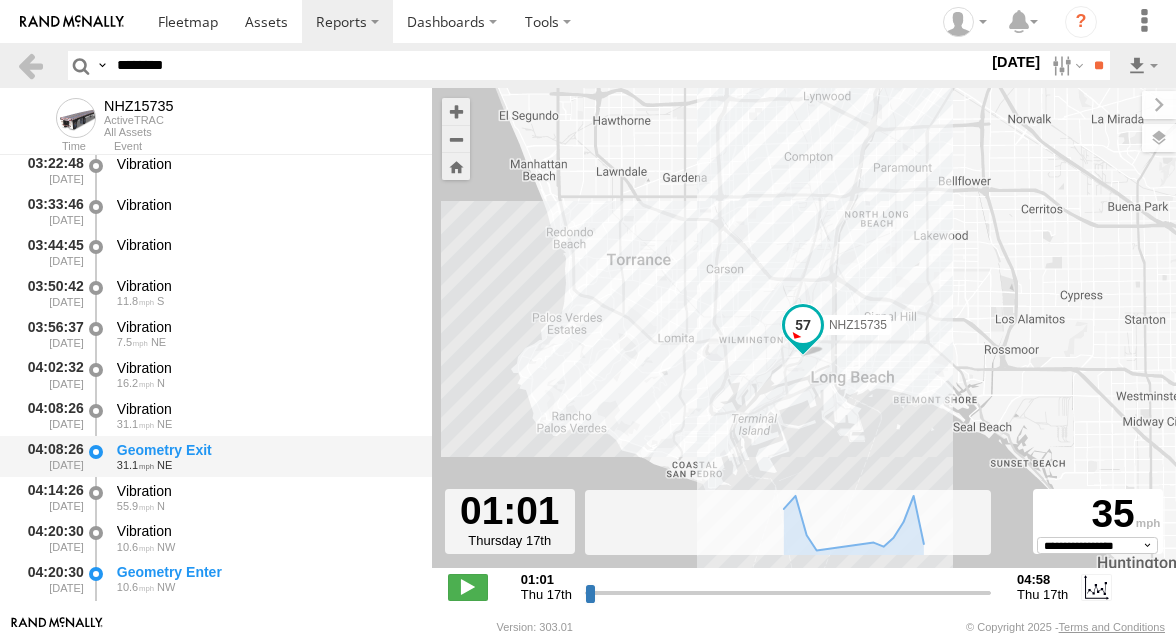 click on "Geometry Exit" at bounding box center [265, 450] 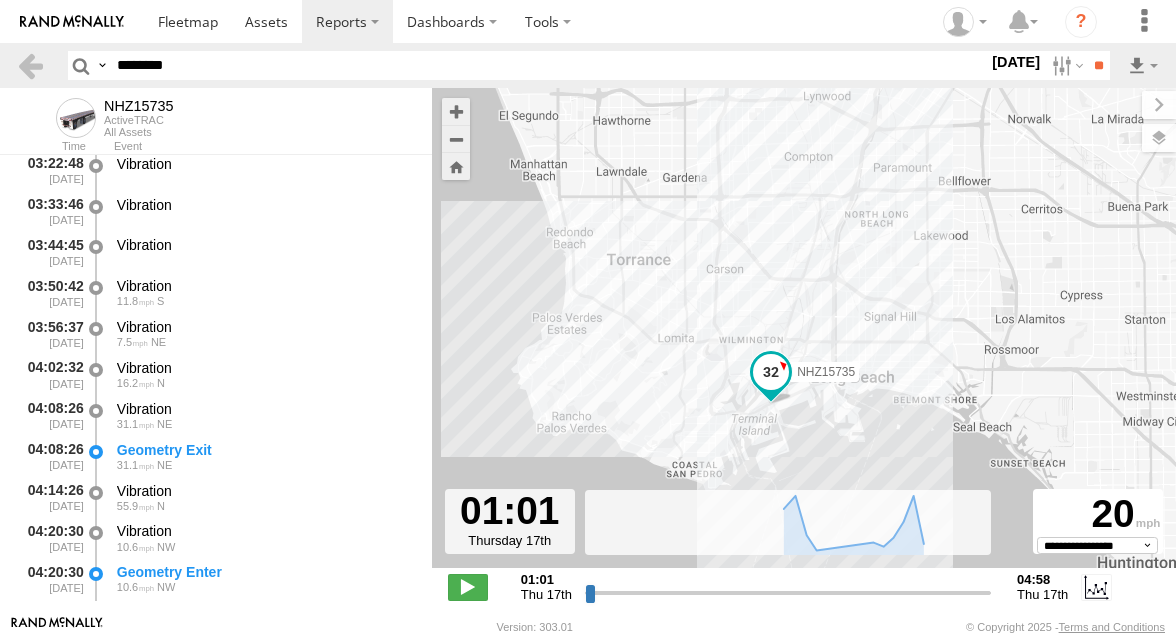 click on "********" at bounding box center [548, 65] 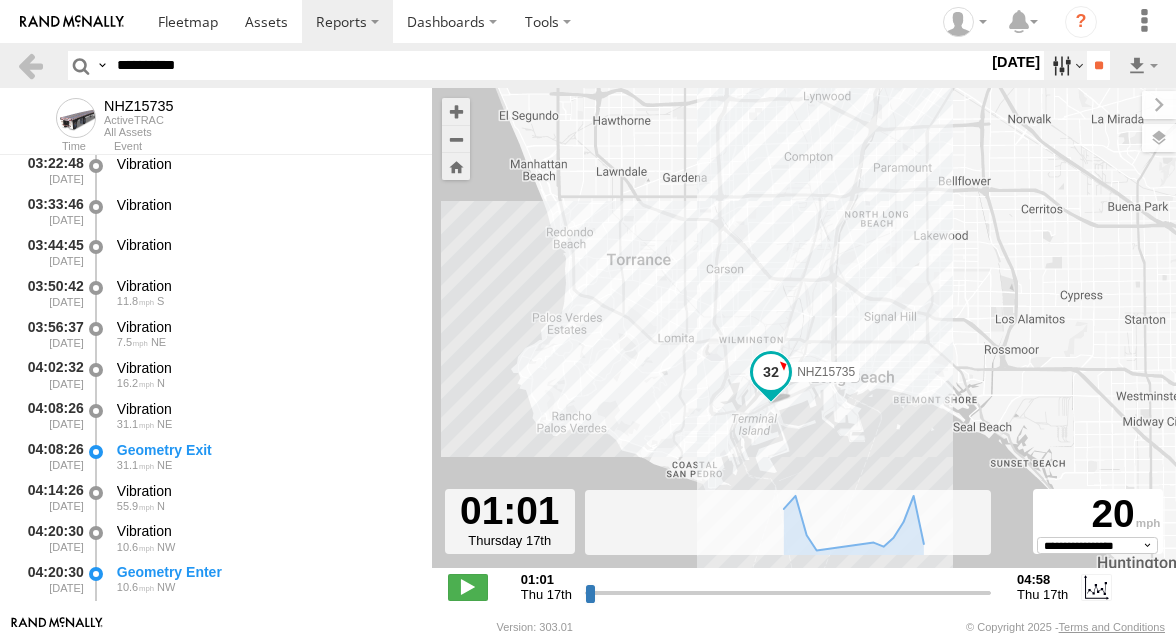 type on "**********" 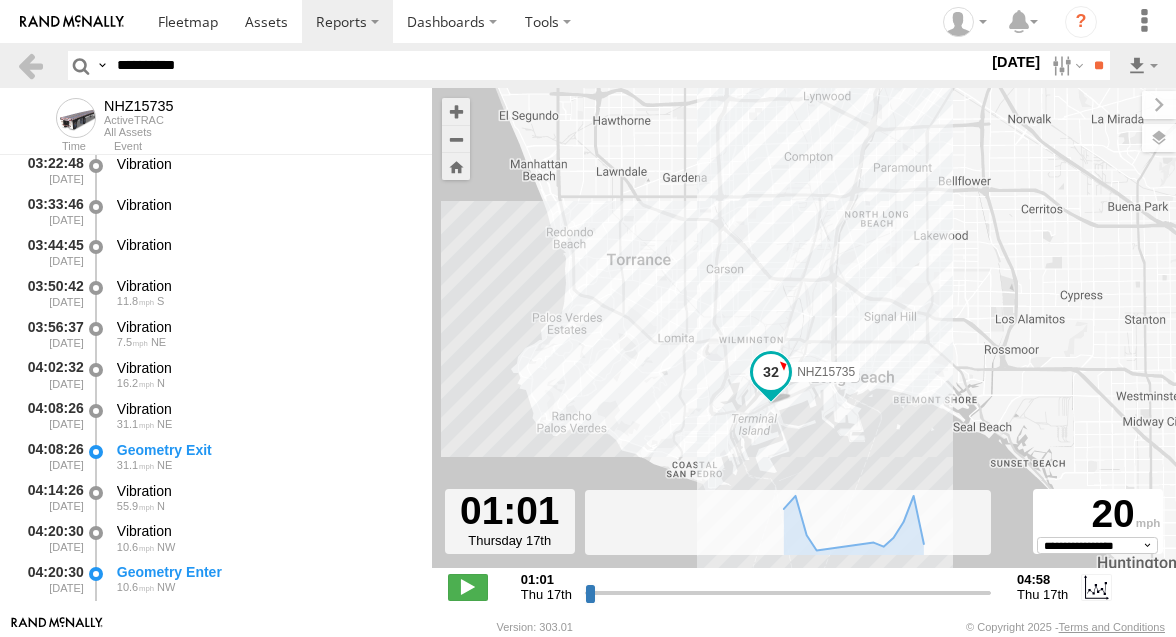 click at bounding box center [0, 0] 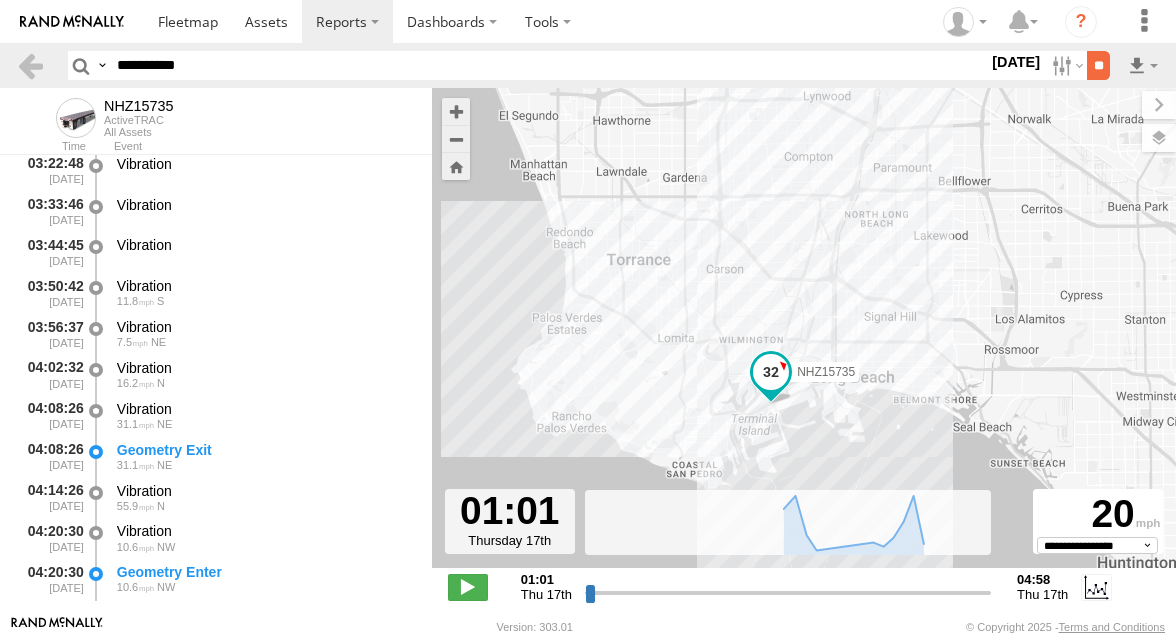 click on "**" at bounding box center (1098, 65) 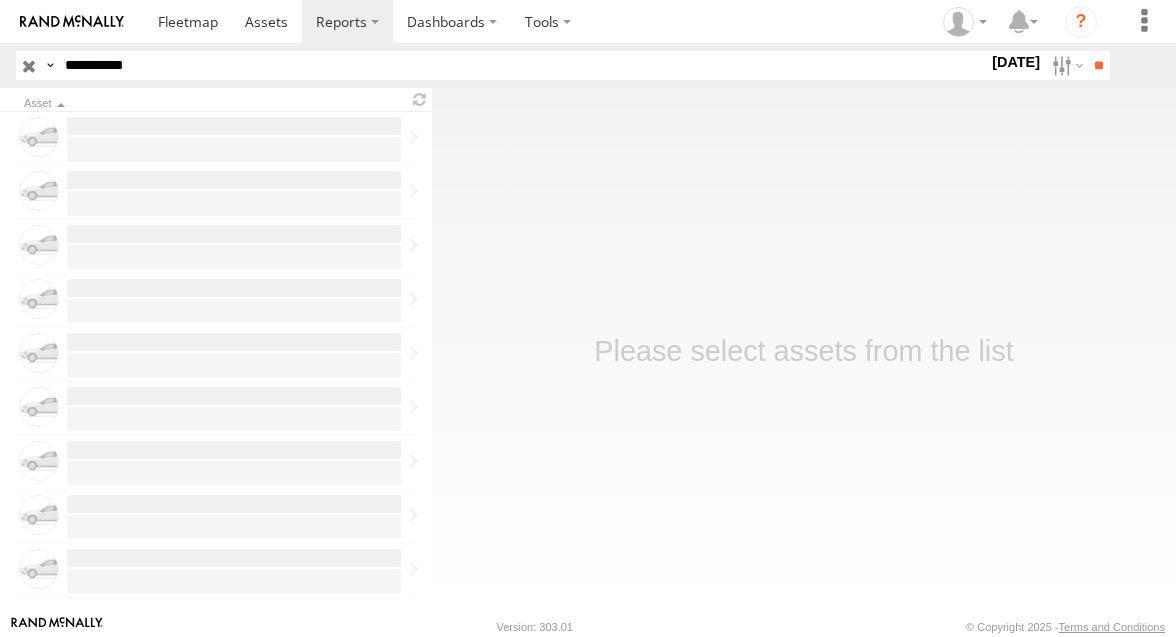 scroll, scrollTop: 0, scrollLeft: 0, axis: both 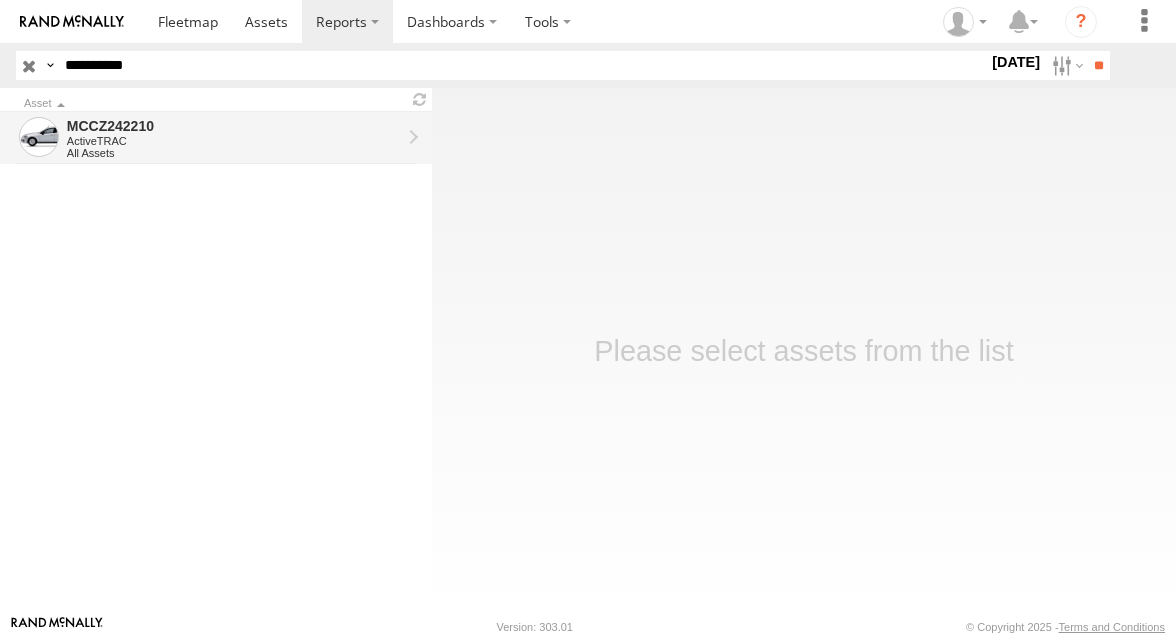 click on "ActiveTRAC" at bounding box center [234, 141] 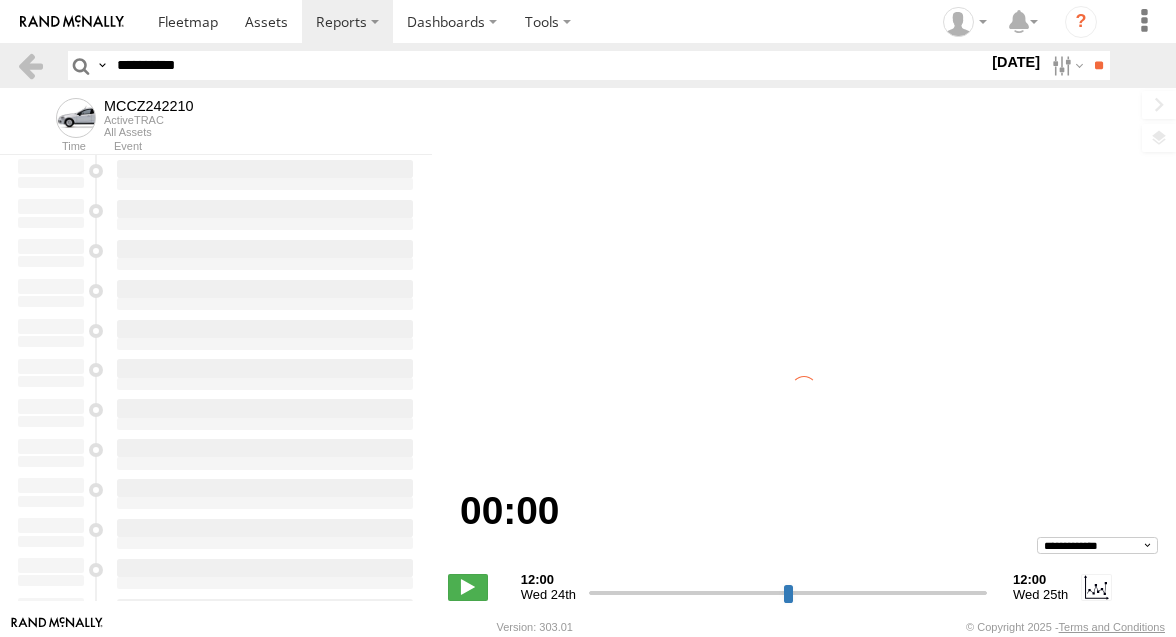 scroll, scrollTop: 0, scrollLeft: 0, axis: both 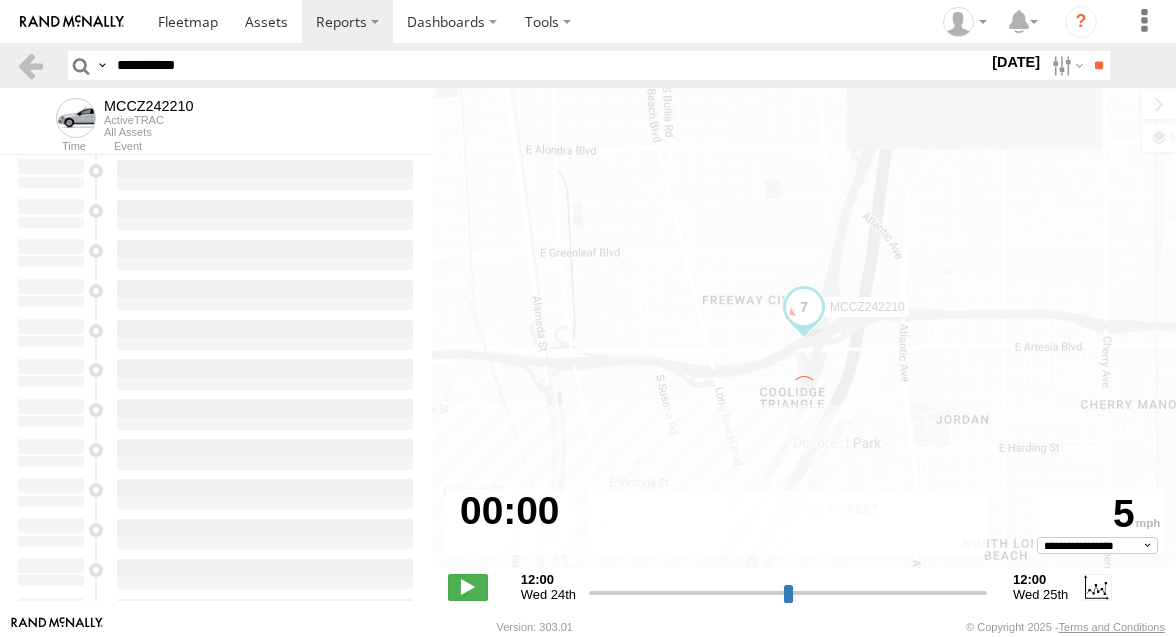 type on "**********" 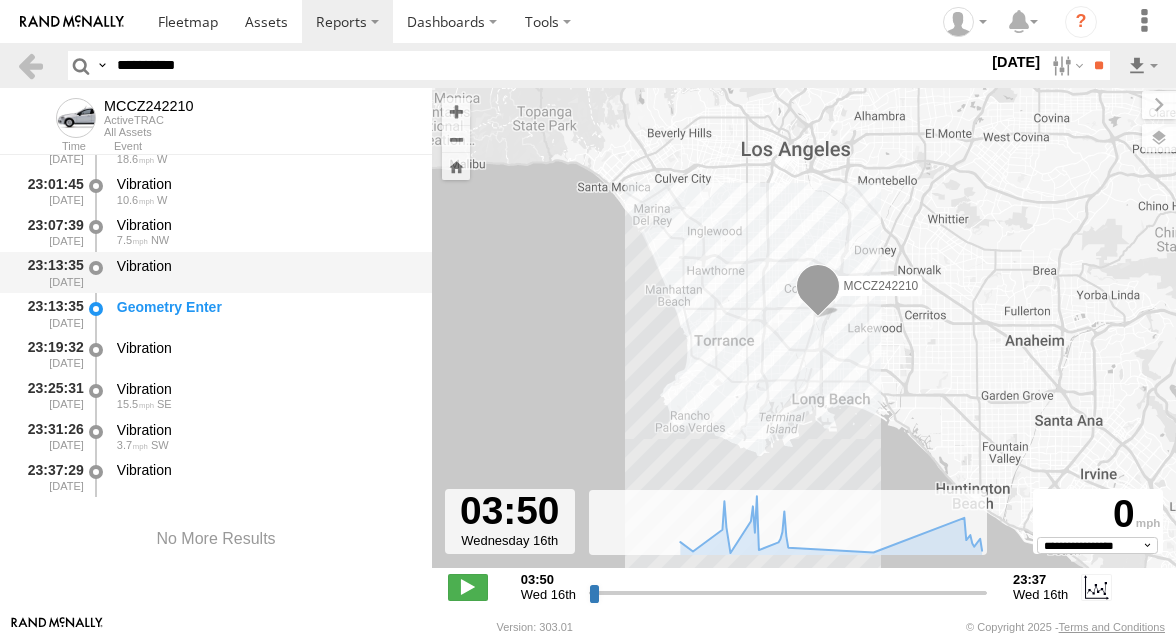scroll, scrollTop: 2248, scrollLeft: 0, axis: vertical 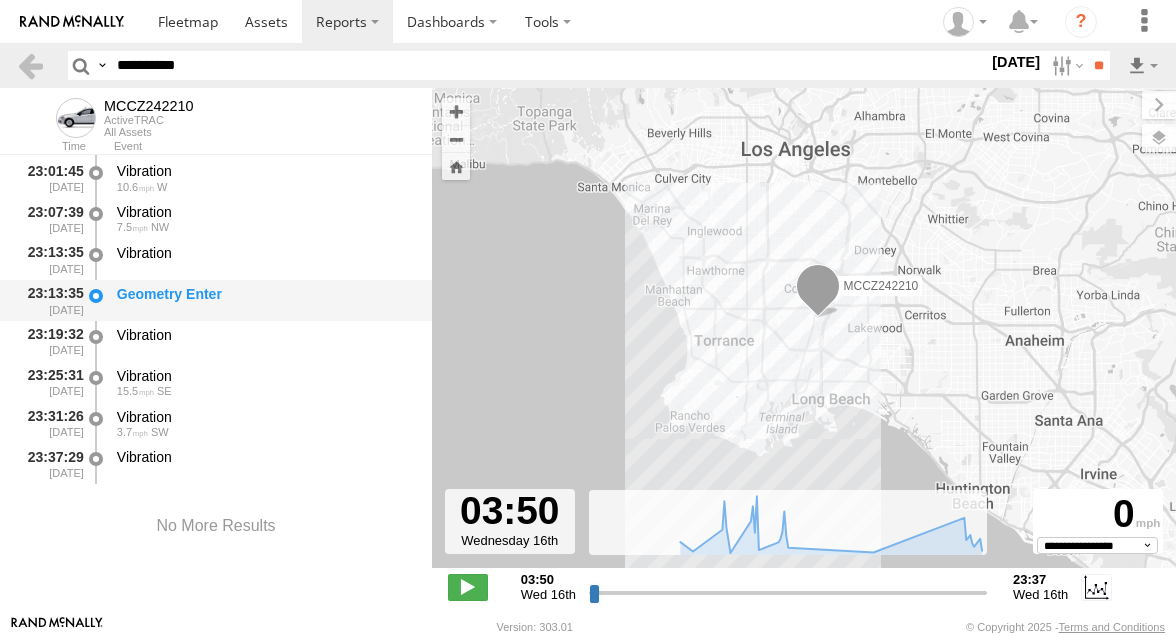 click on "Geometry Enter" at bounding box center [265, 294] 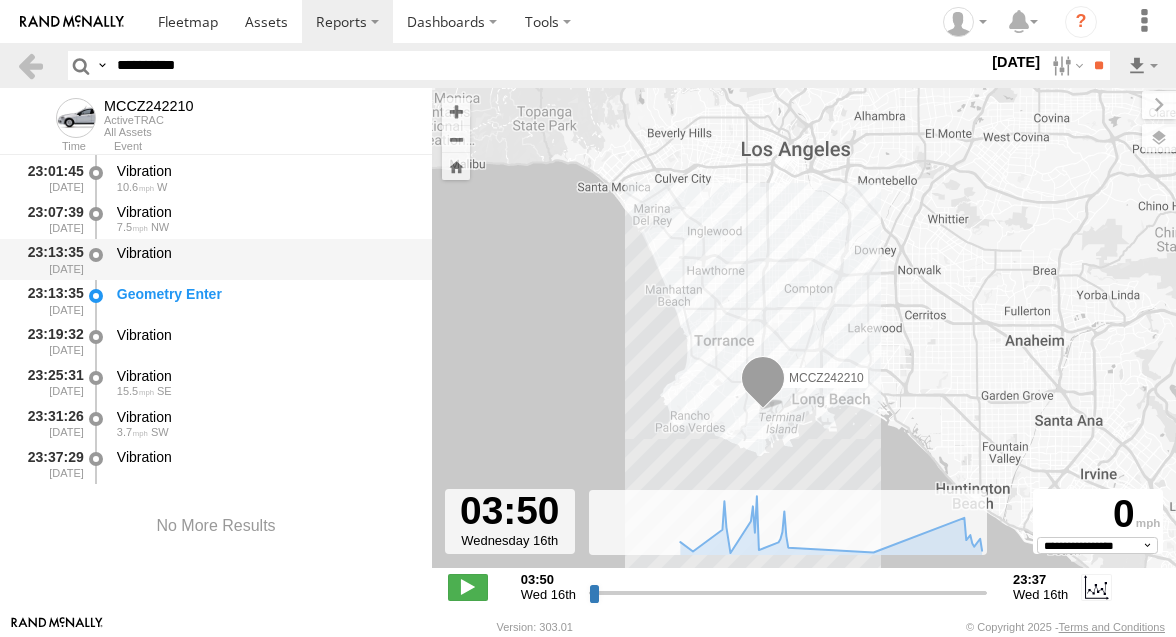 click on "Vibration" at bounding box center (265, 253) 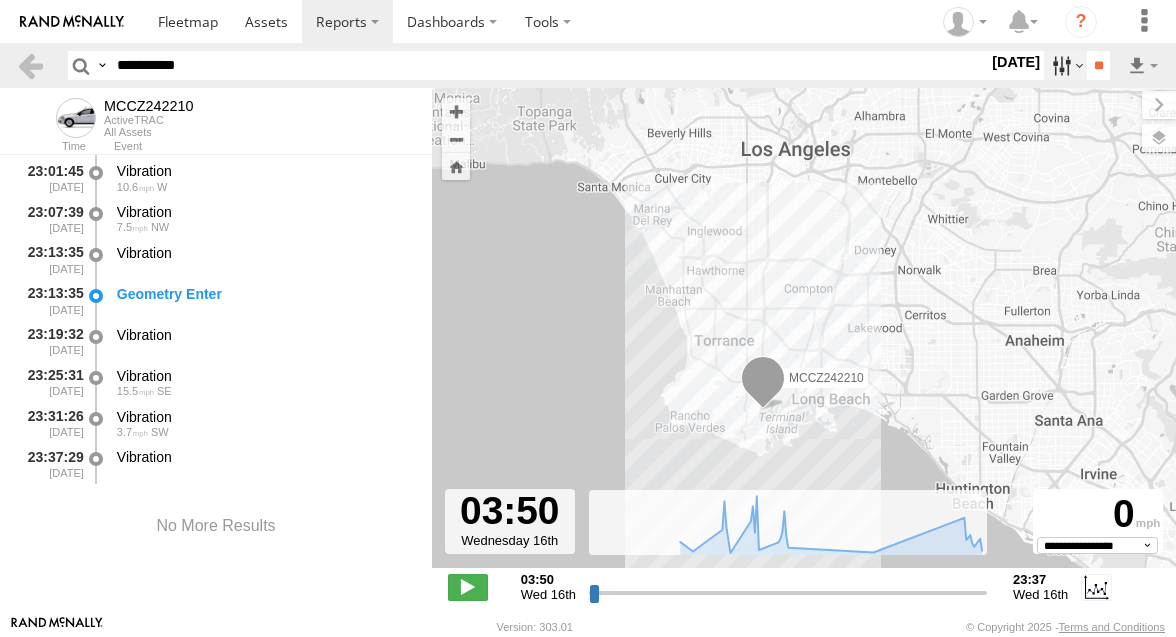 click at bounding box center [1065, 65] 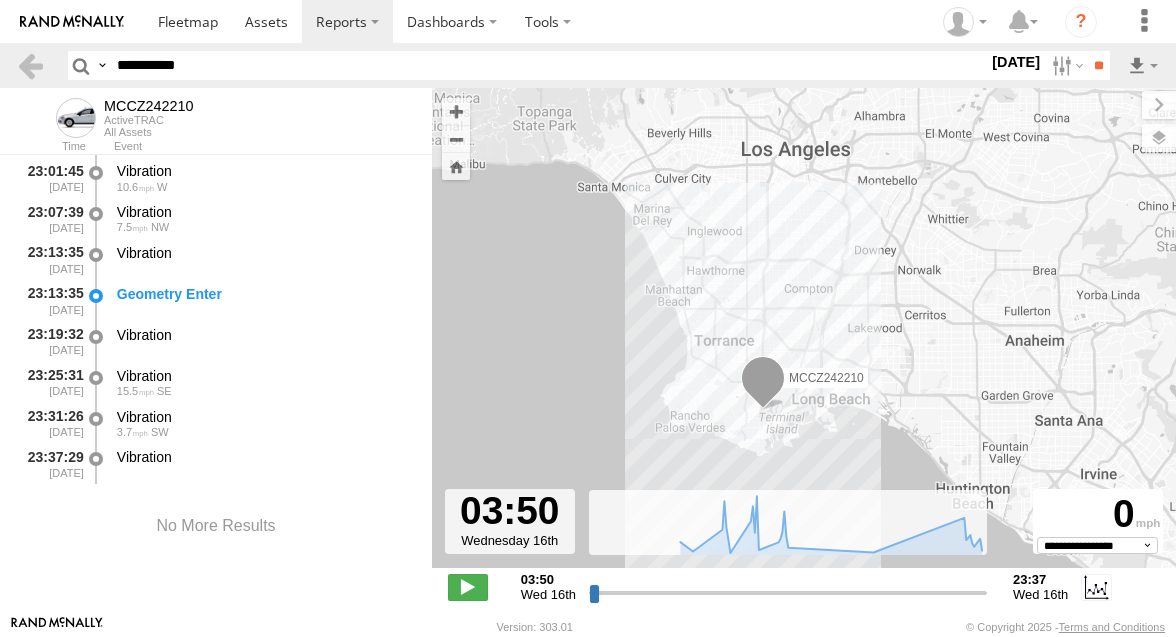 click at bounding box center [0, 0] 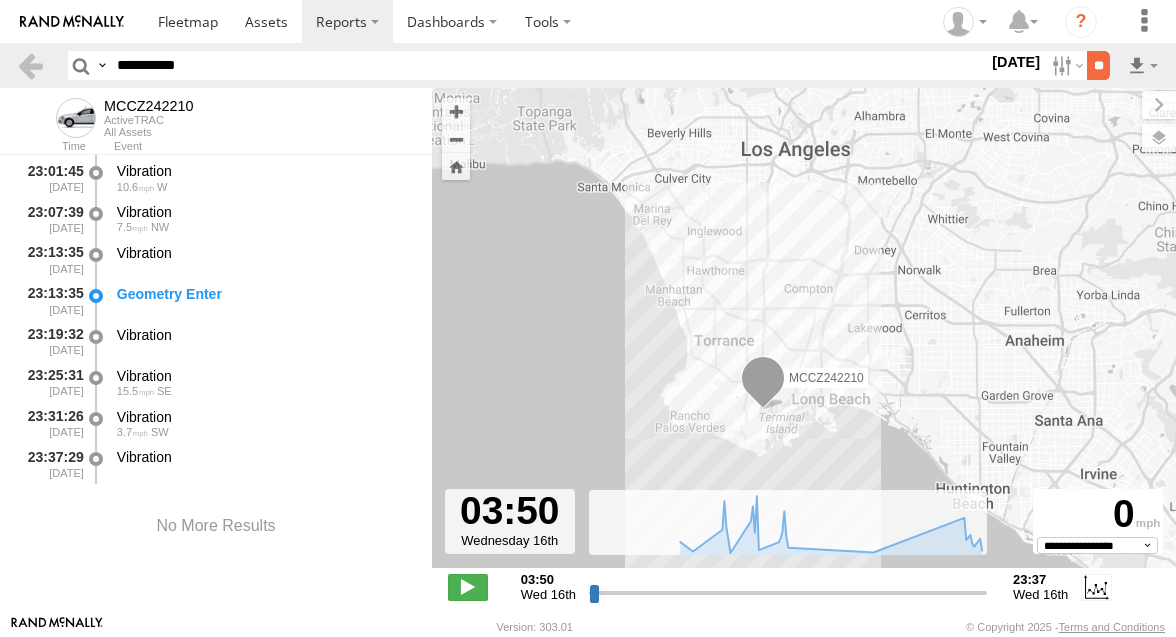 click on "**" at bounding box center (1098, 65) 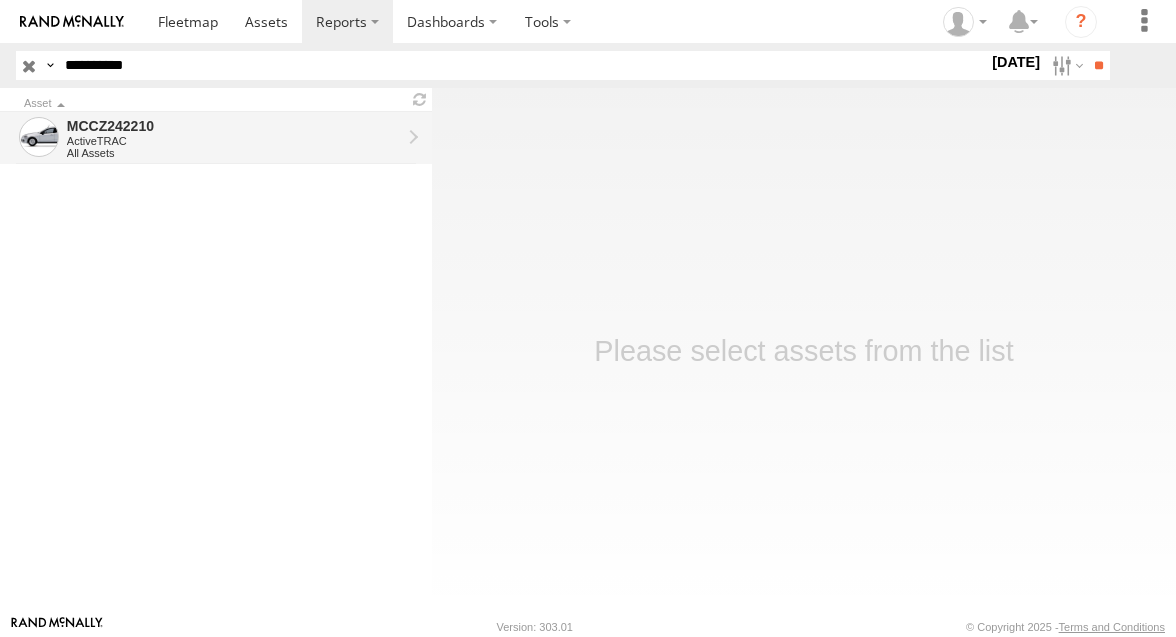 scroll, scrollTop: 0, scrollLeft: 0, axis: both 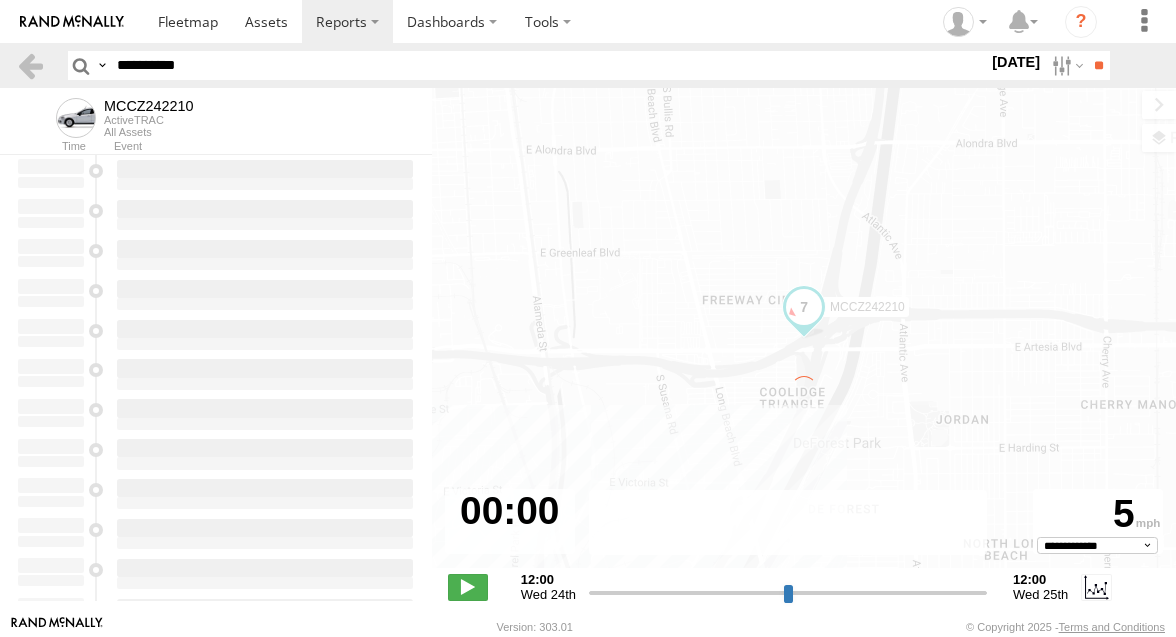 type on "**********" 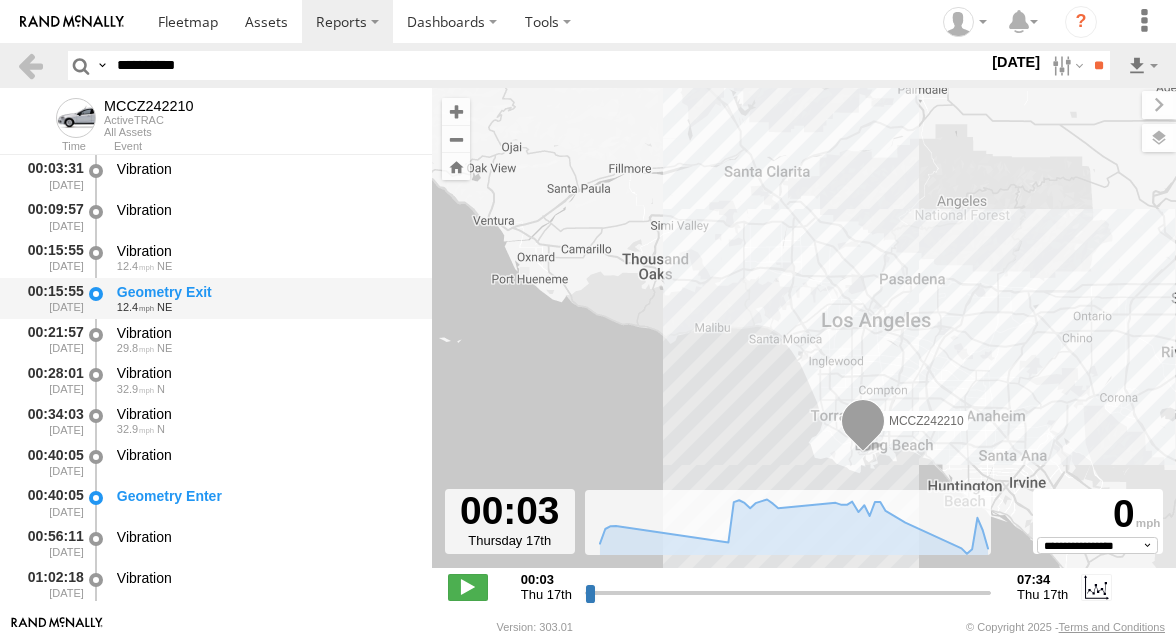 click on "Geometry Exit" at bounding box center (265, 292) 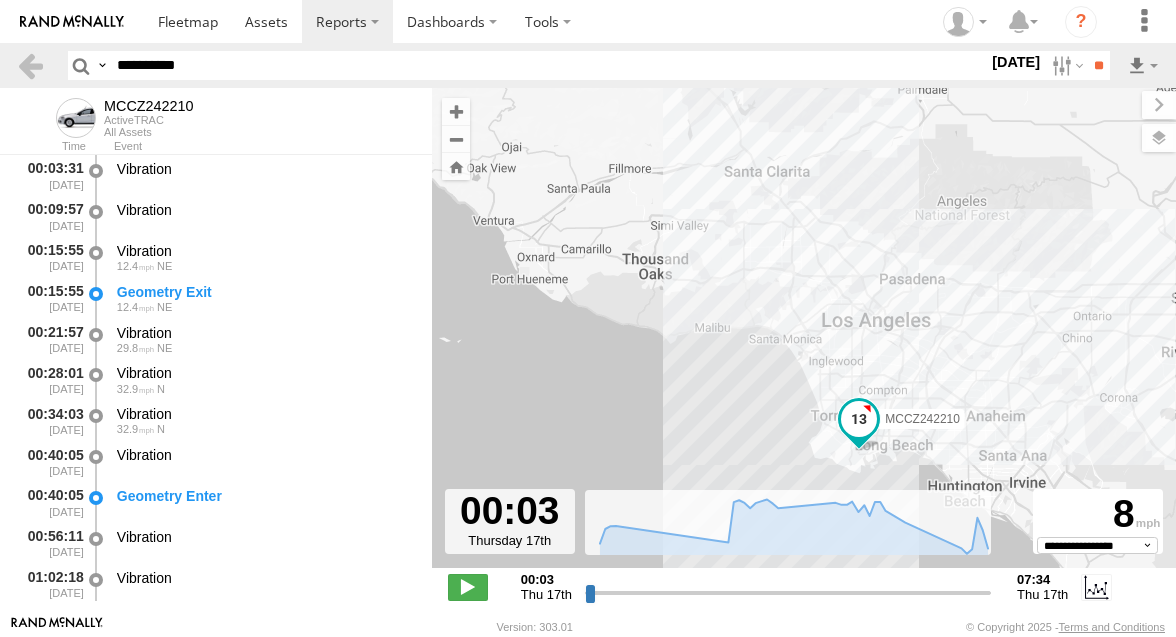 click on "**********" at bounding box center [548, 65] 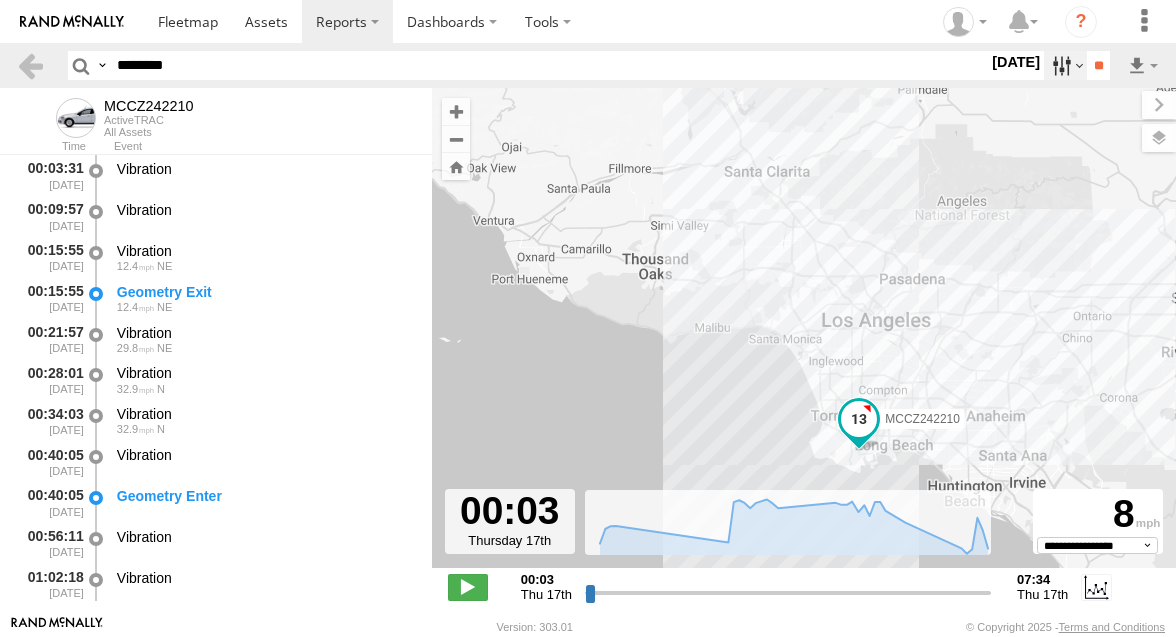 type on "********" 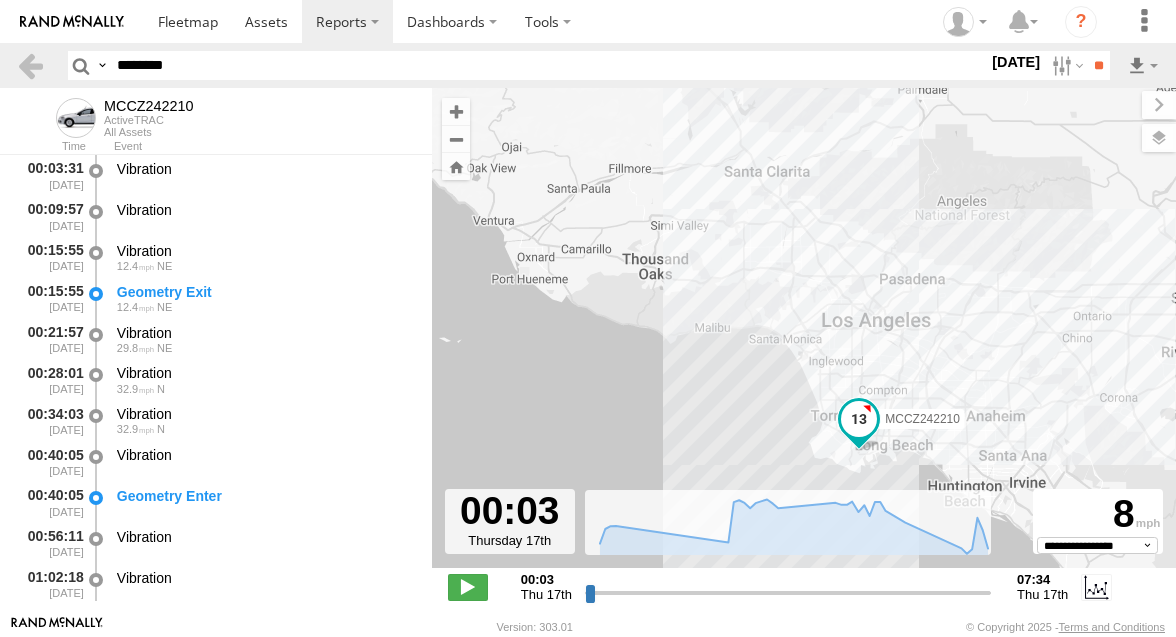 click at bounding box center (0, 0) 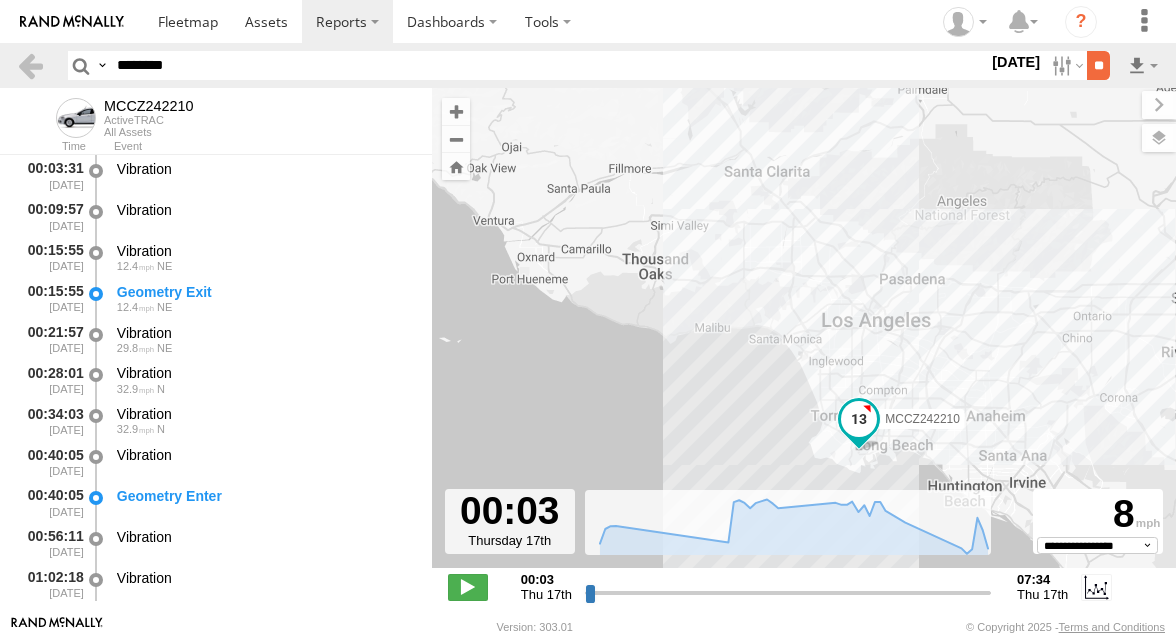 click on "**" at bounding box center (1098, 65) 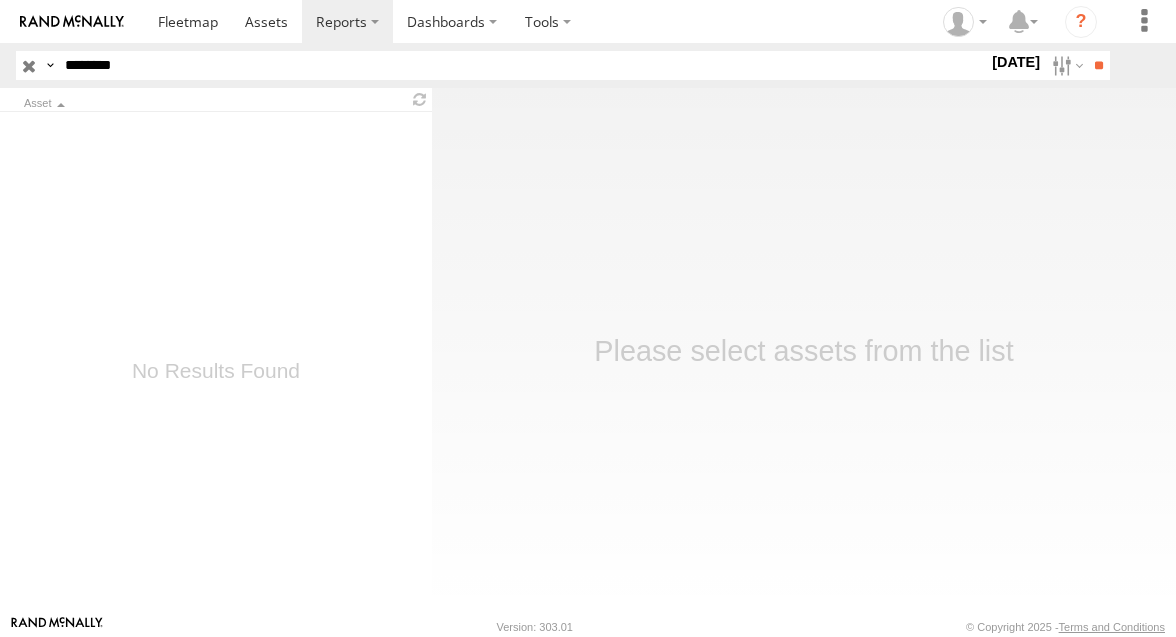 scroll, scrollTop: 0, scrollLeft: 0, axis: both 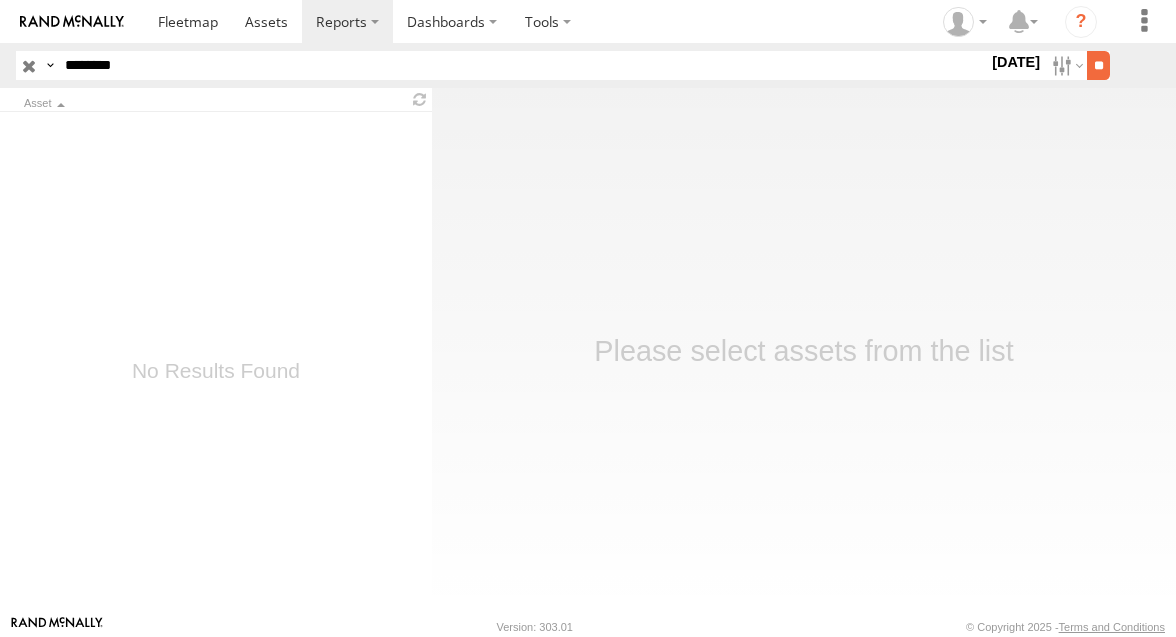 type on "********" 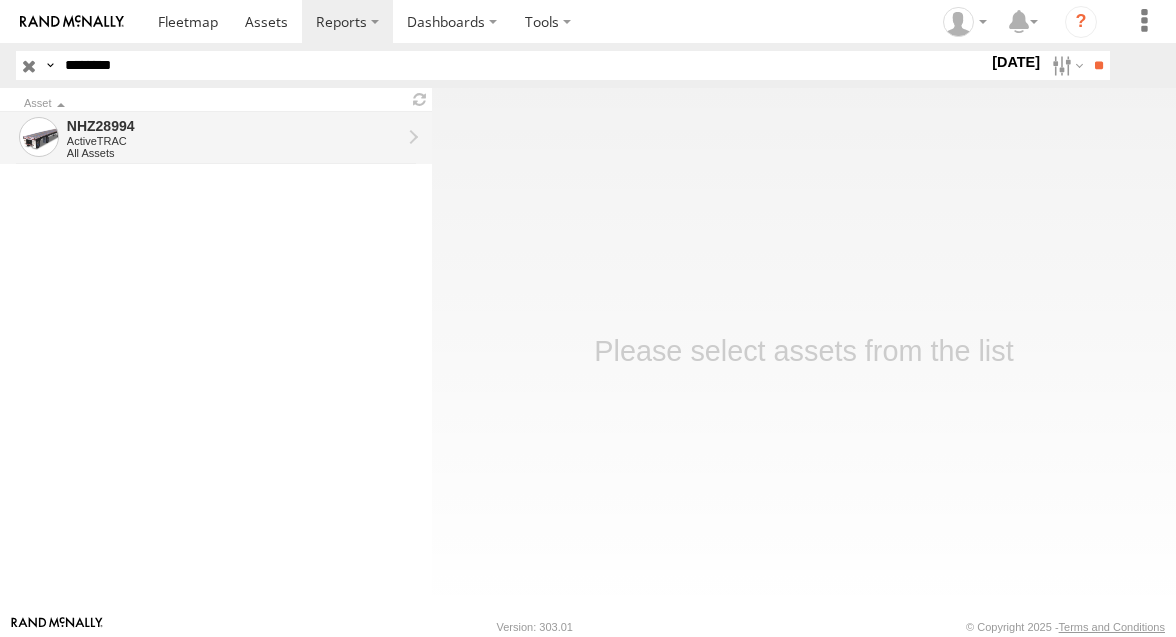 click on "NHZ28994" at bounding box center [234, 126] 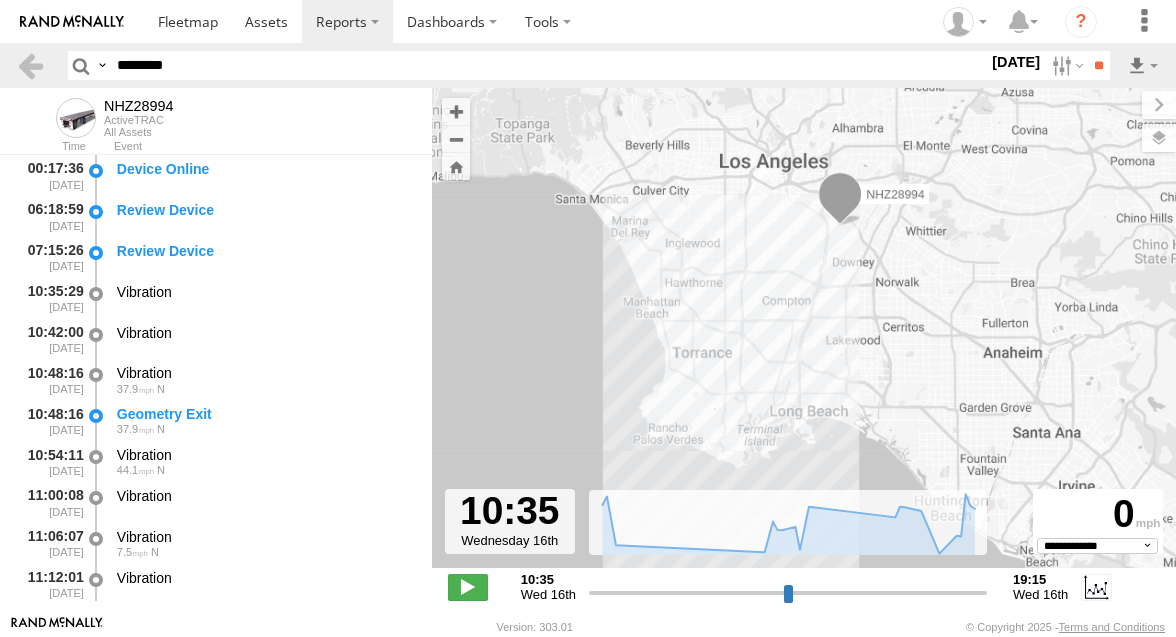 select on "**********" 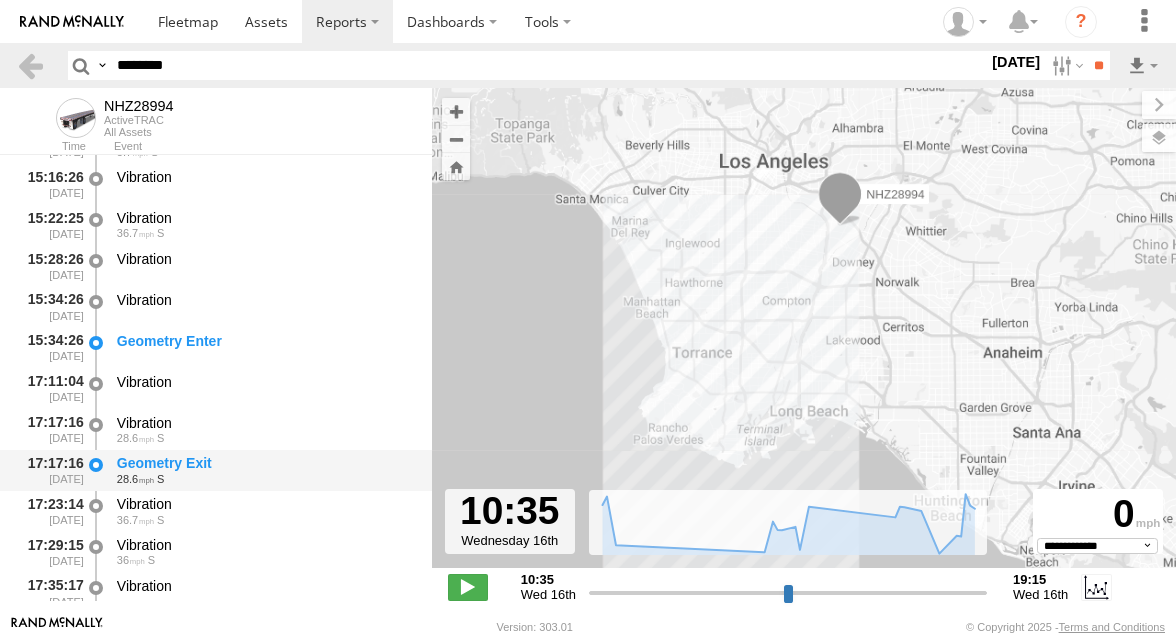 scroll, scrollTop: 1096, scrollLeft: 0, axis: vertical 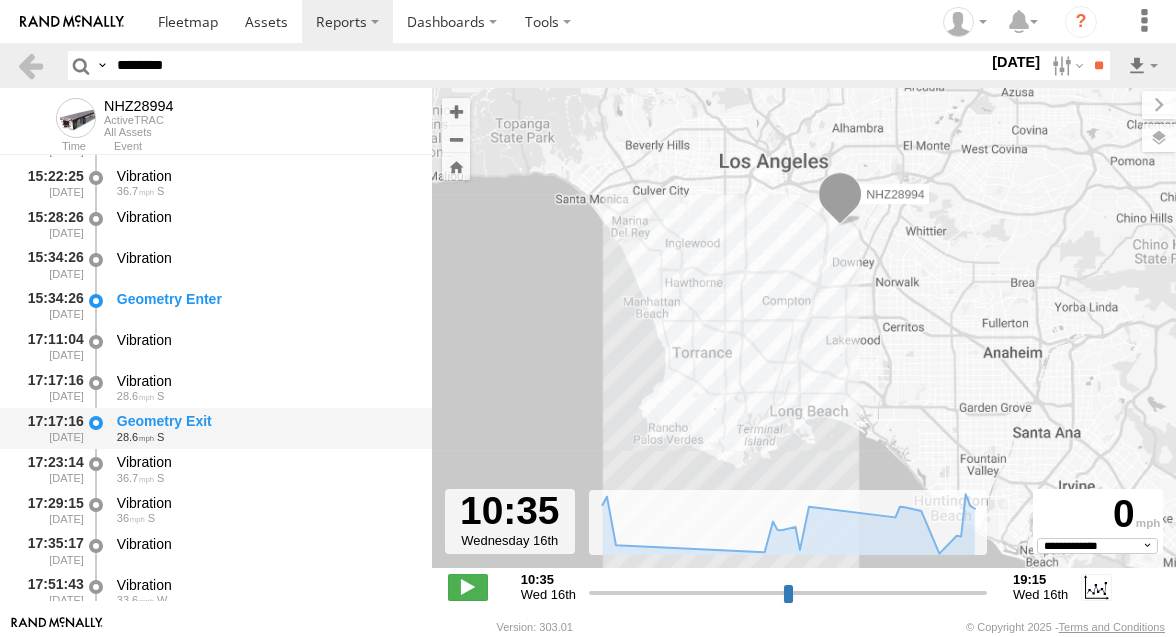 click on "Geometry Exit" at bounding box center [265, 421] 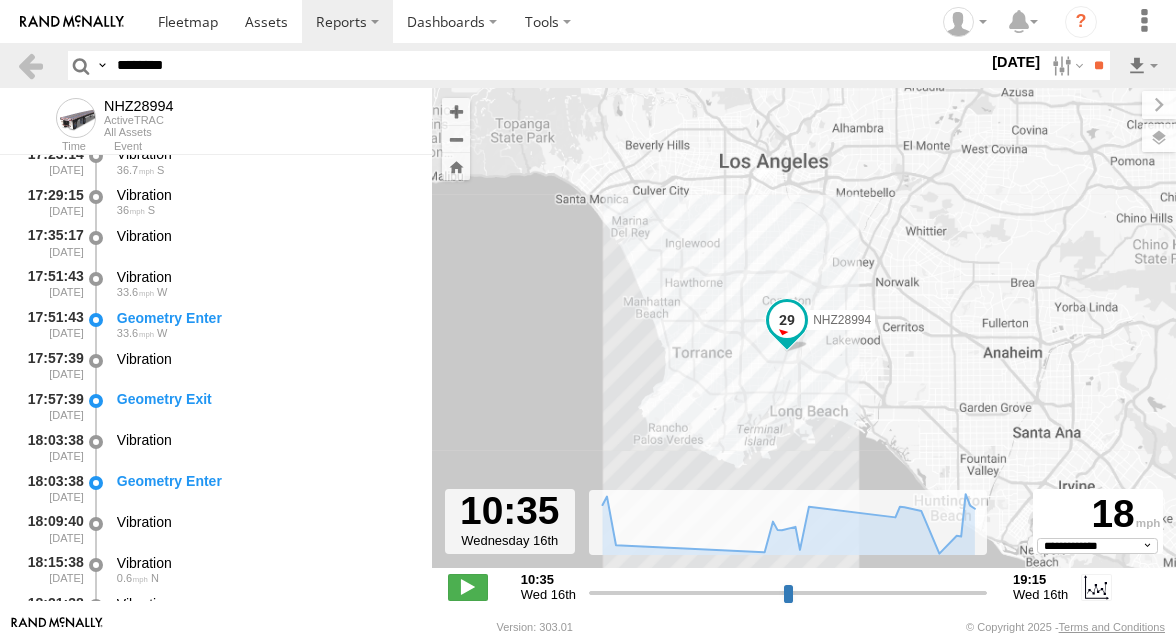 scroll, scrollTop: 1410, scrollLeft: 0, axis: vertical 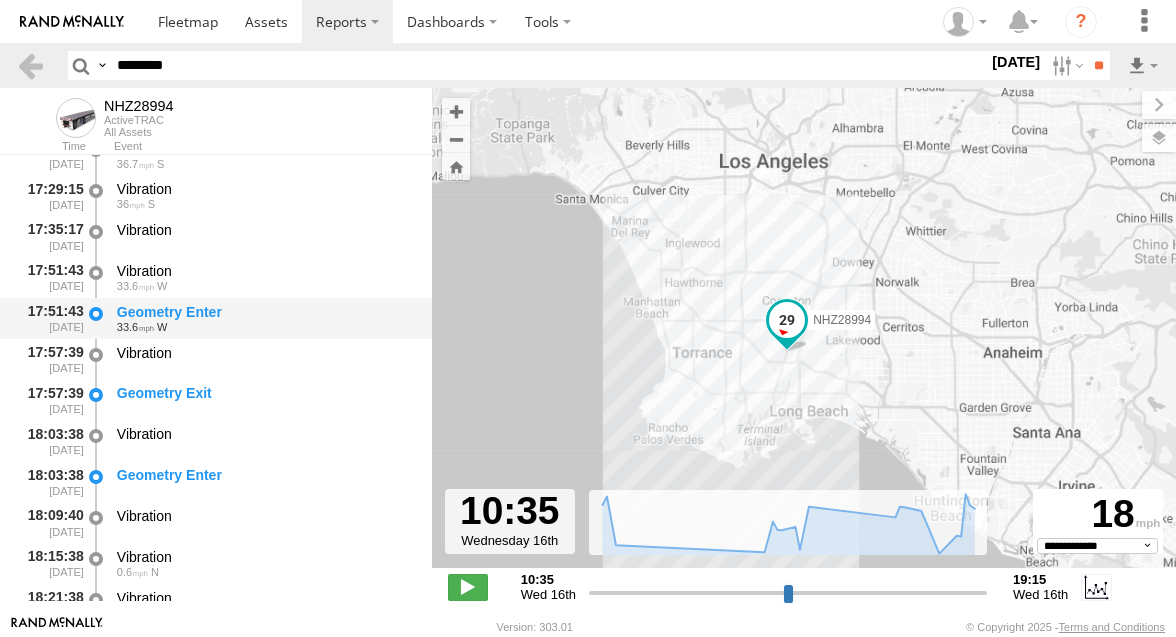 click on "Geometry Enter" at bounding box center (265, 312) 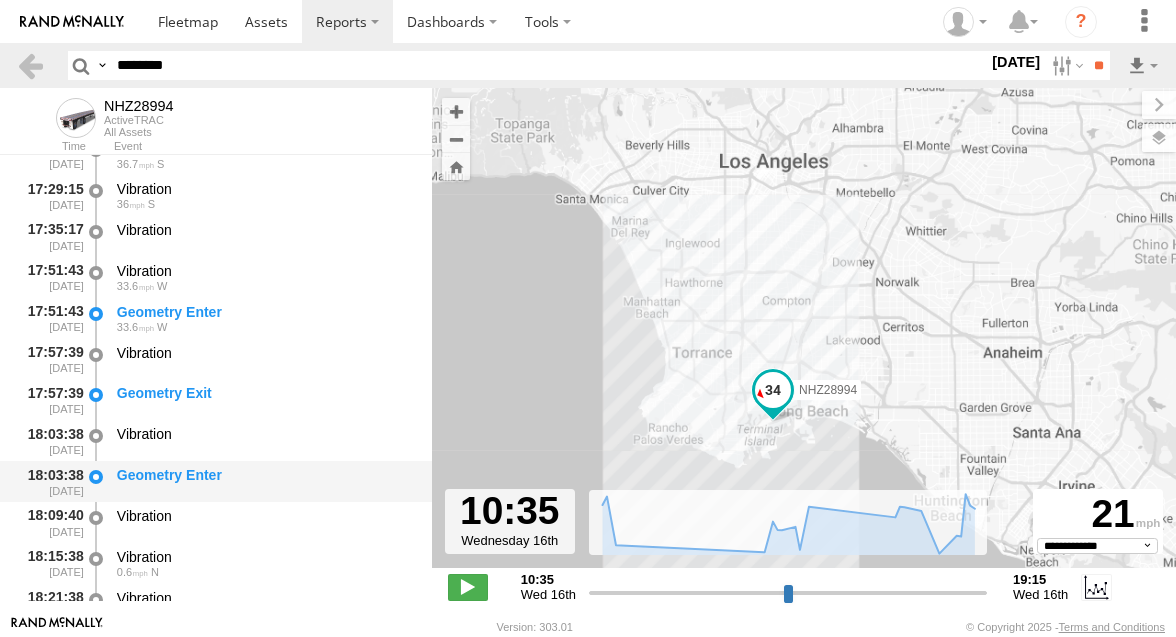 click on "Geometry Enter" at bounding box center (265, 475) 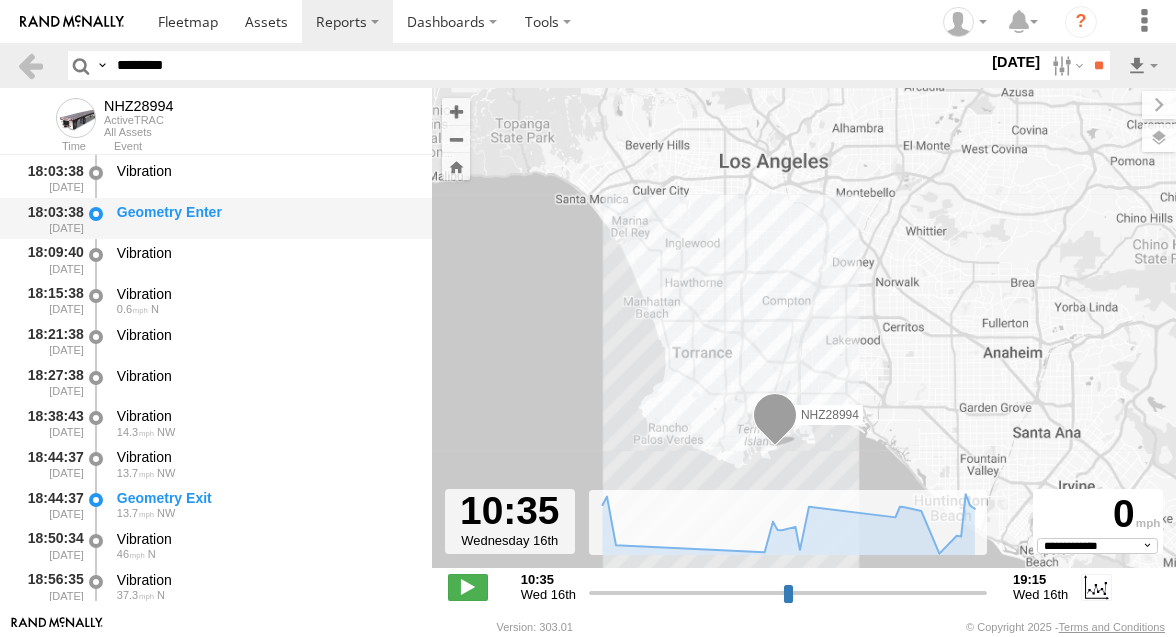 scroll, scrollTop: 1683, scrollLeft: 0, axis: vertical 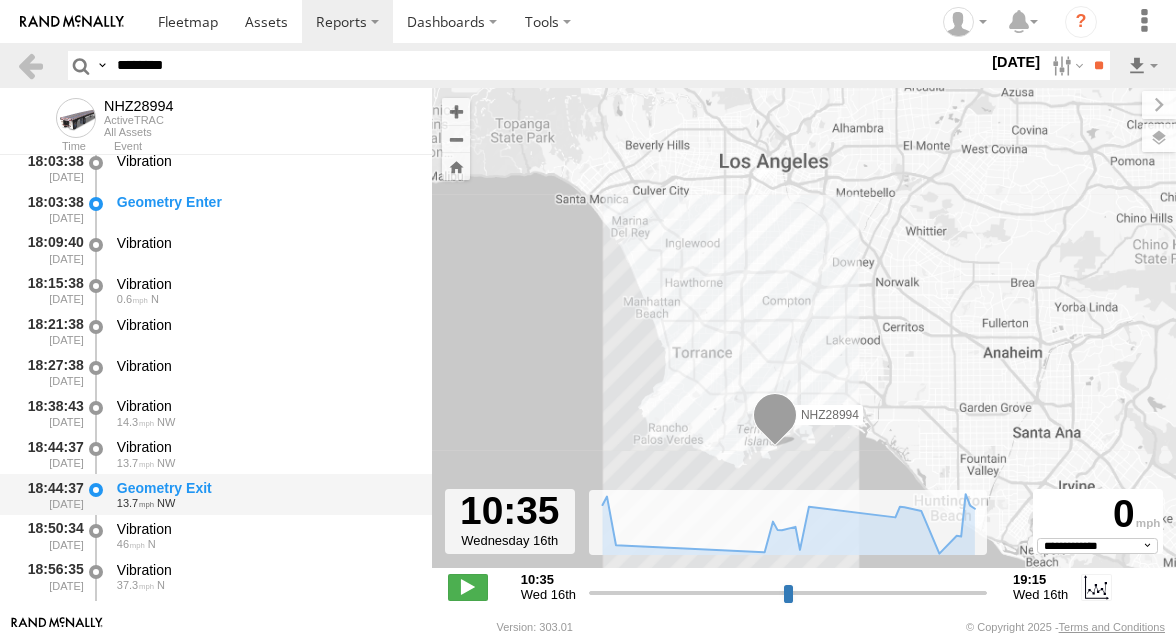 click on "Geometry Exit" at bounding box center (265, 488) 